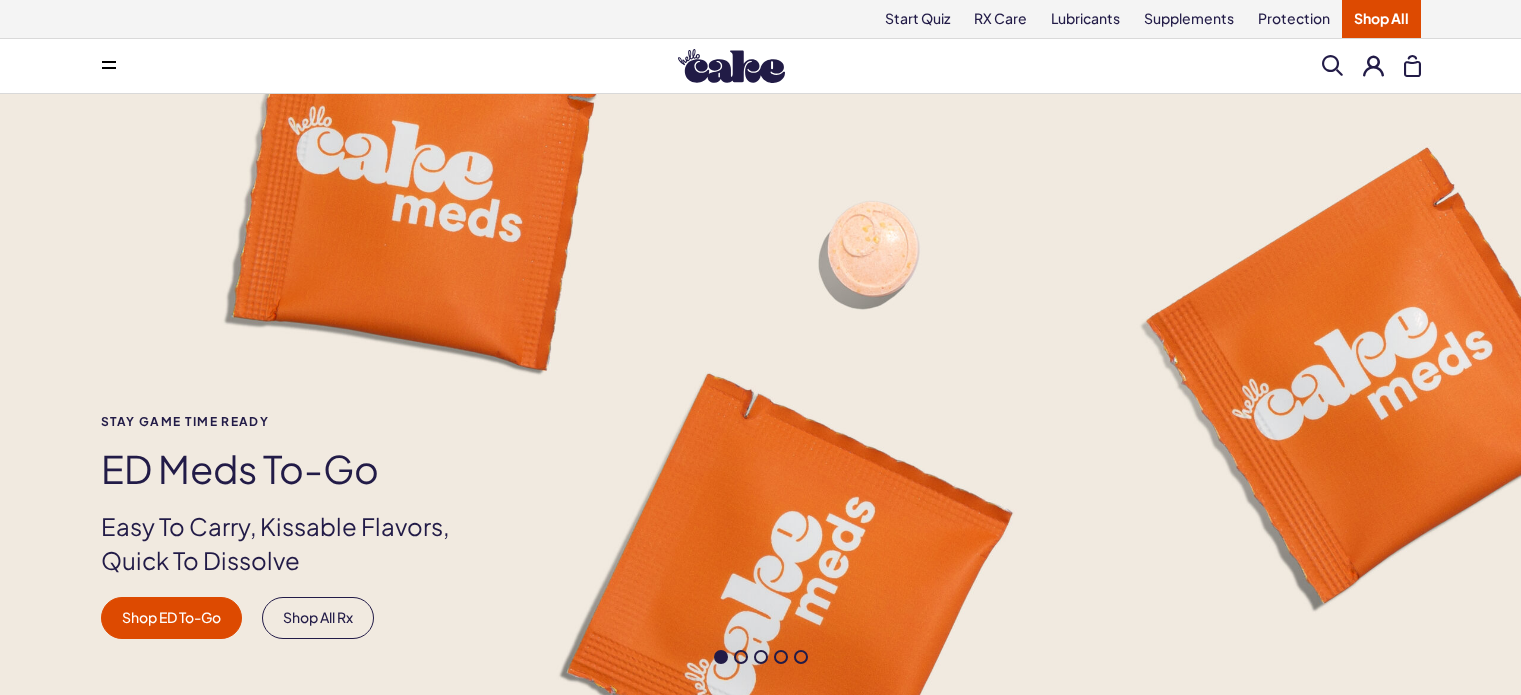 scroll, scrollTop: 0, scrollLeft: 0, axis: both 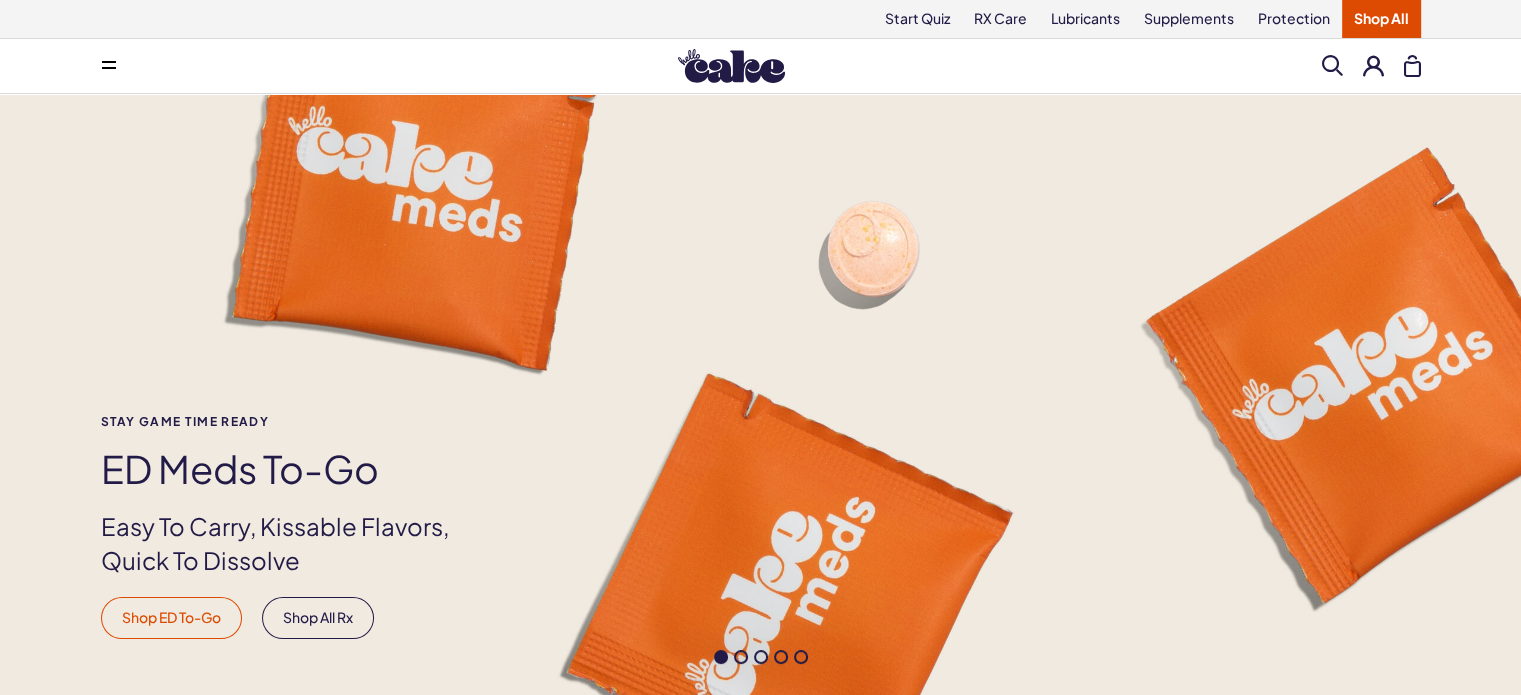 click on "Shop ED To-Go" at bounding box center (171, 618) 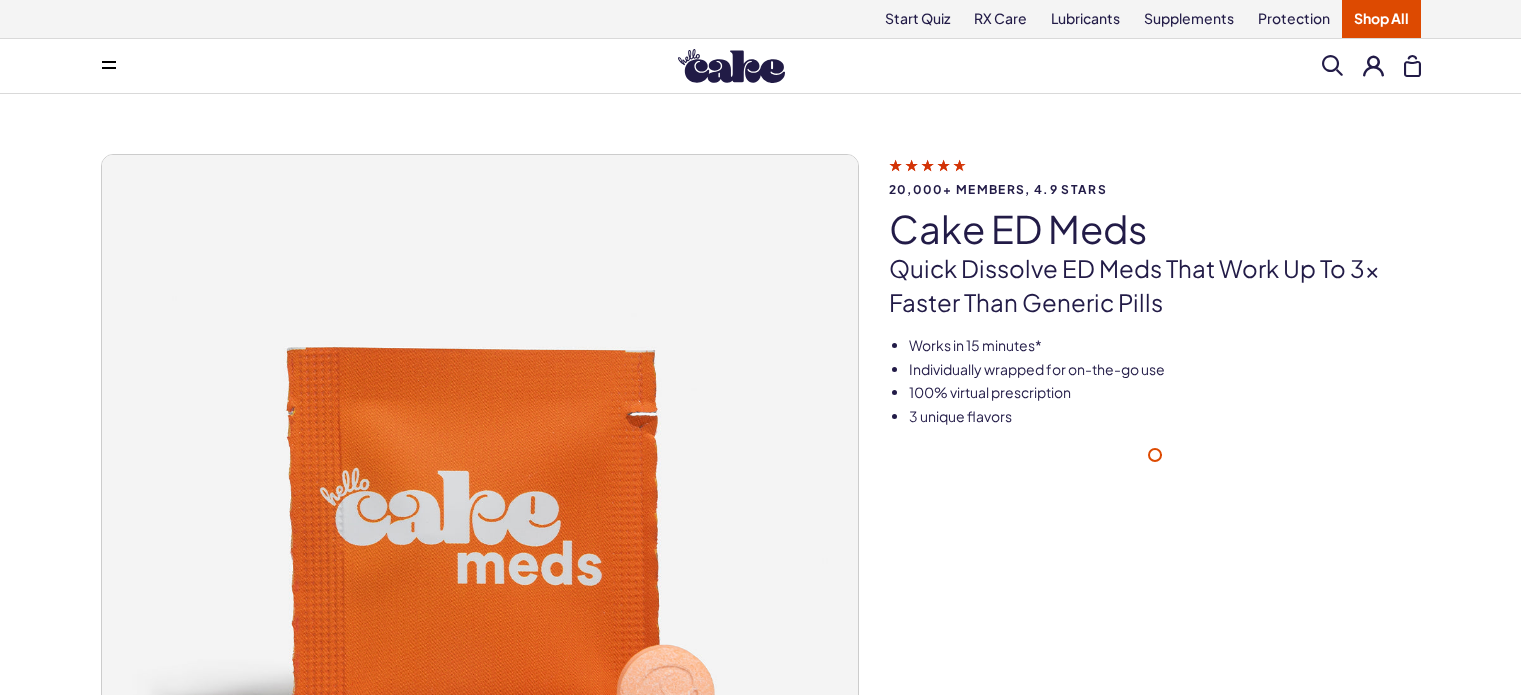 scroll, scrollTop: 0, scrollLeft: 0, axis: both 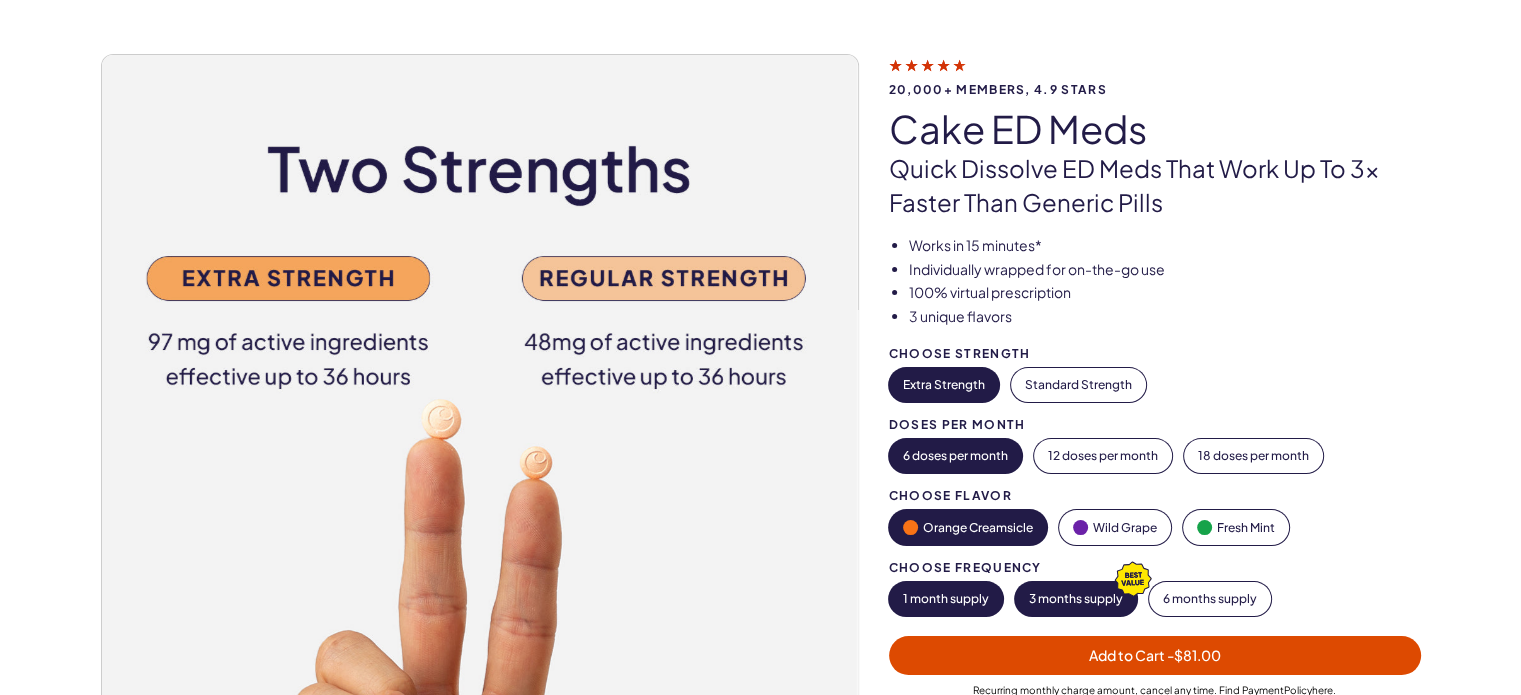 click on "3 months supply" at bounding box center (1076, 599) 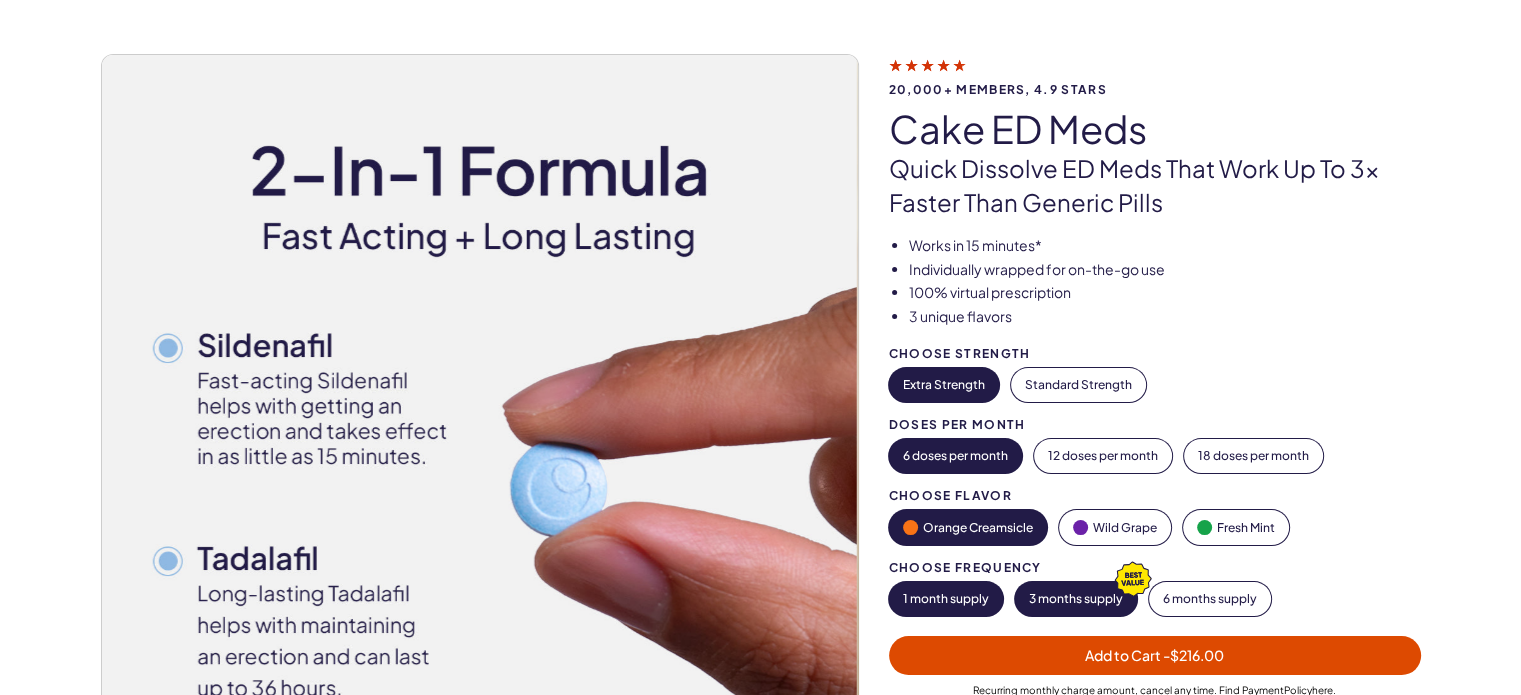 click on "1 month supply" at bounding box center [946, 599] 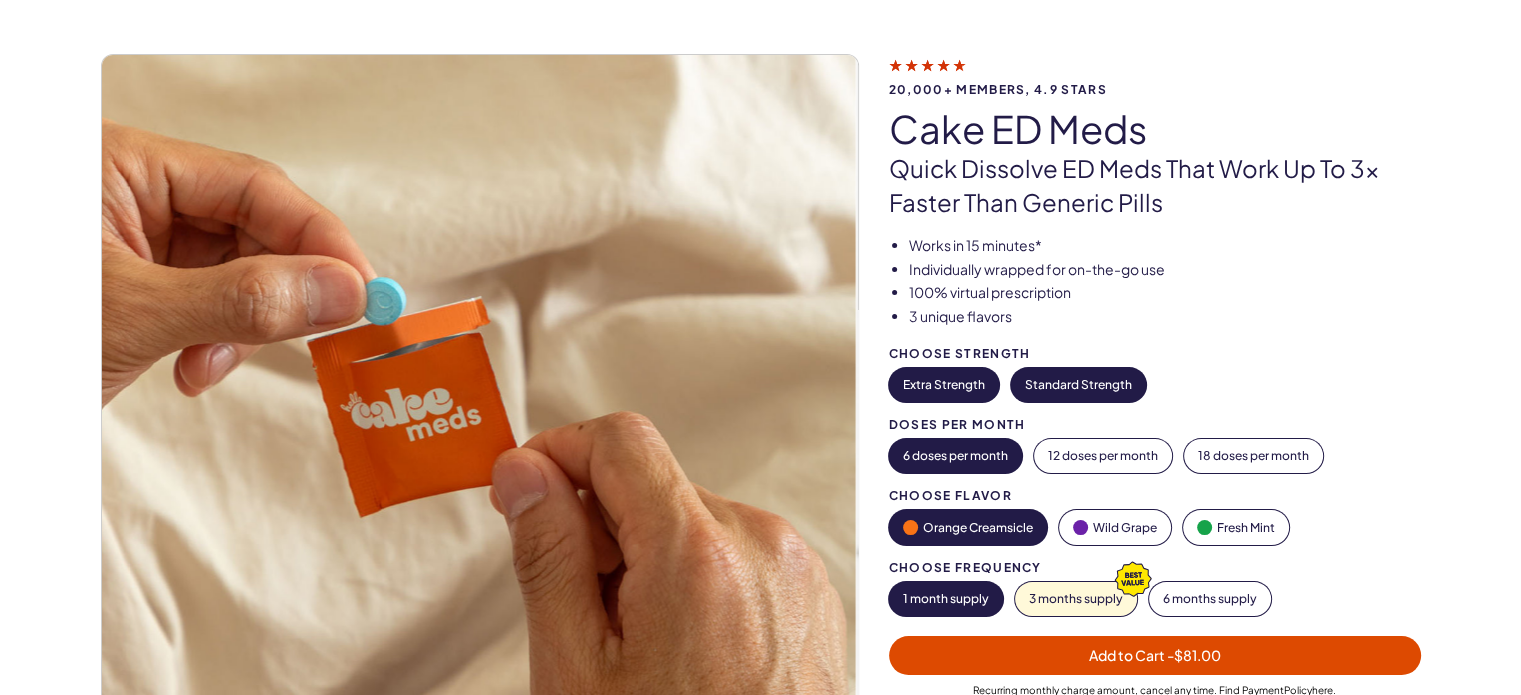 click on "Standard Strength" at bounding box center [1078, 385] 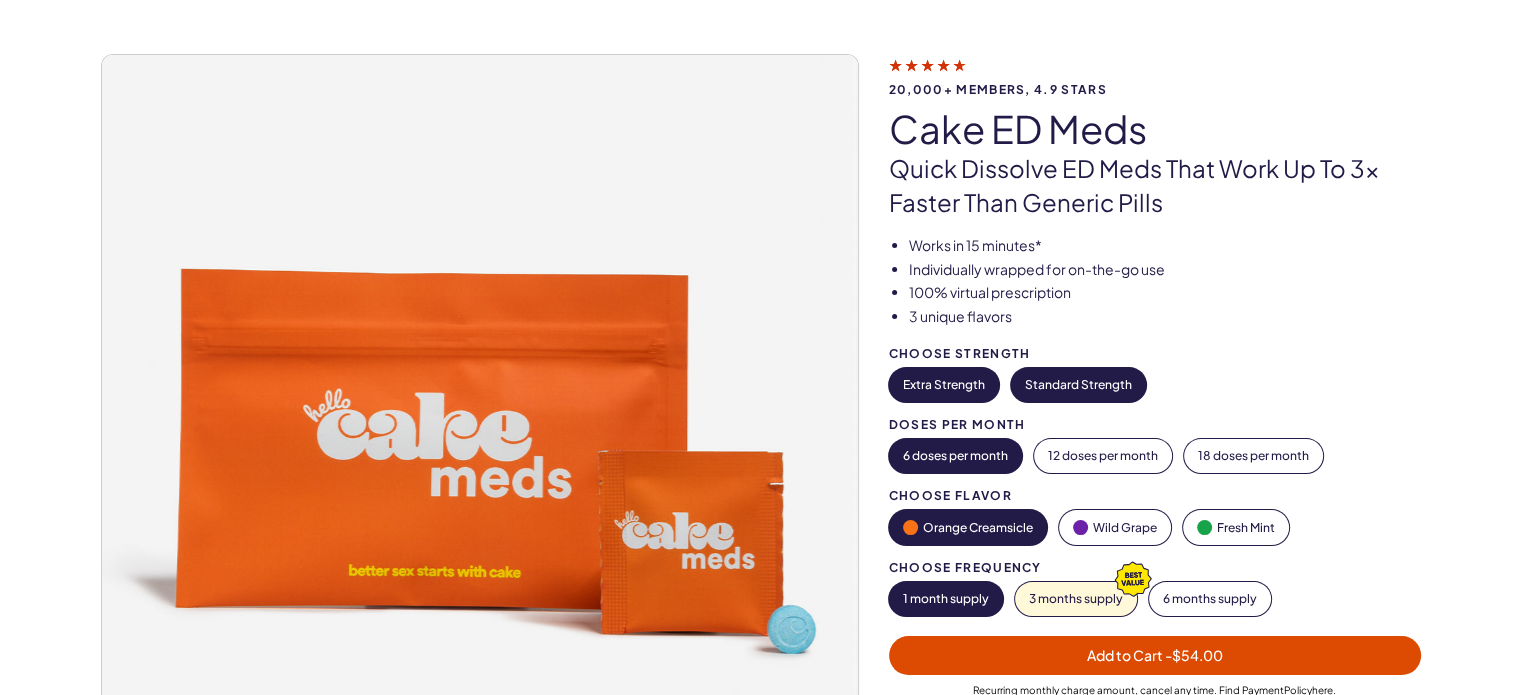 click on "Extra Strength" at bounding box center [944, 385] 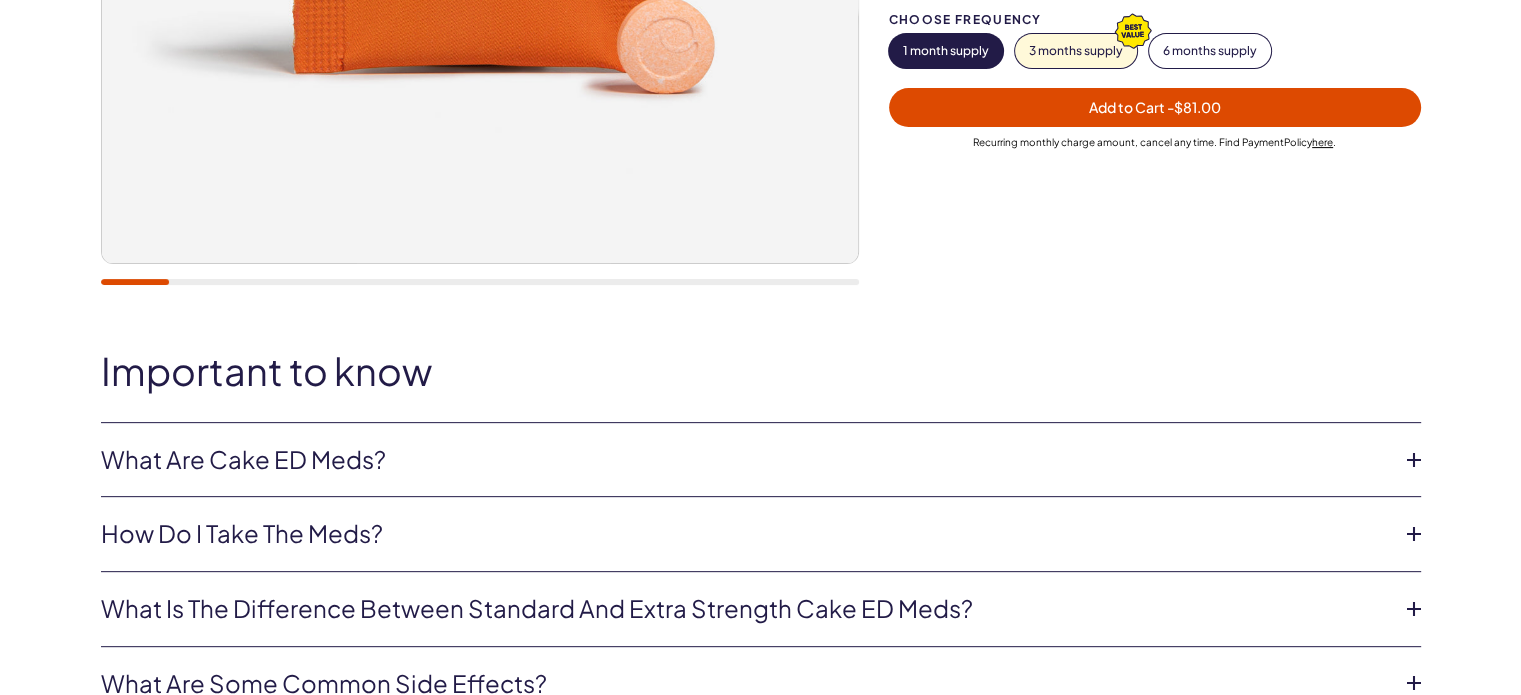 scroll, scrollTop: 800, scrollLeft: 0, axis: vertical 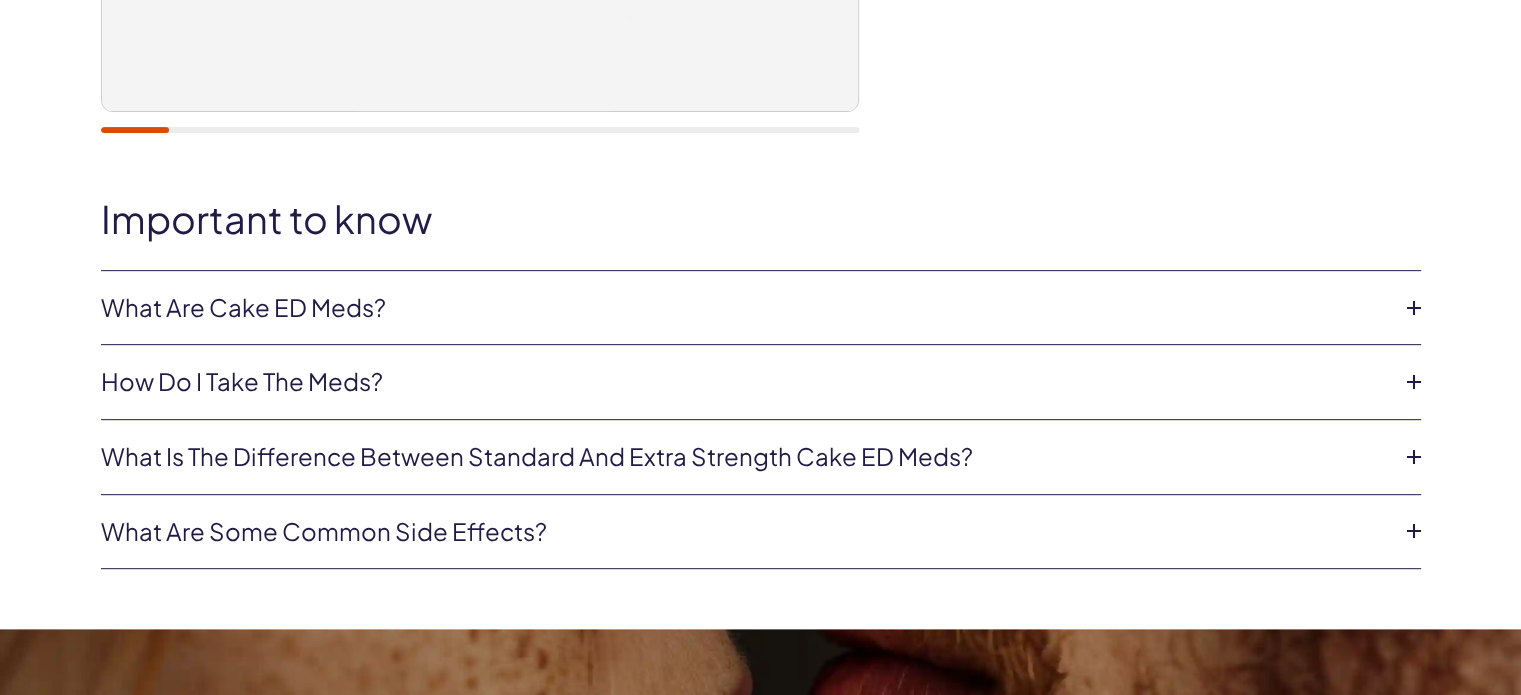 click on "What are Cake ED Meds?" at bounding box center (745, 308) 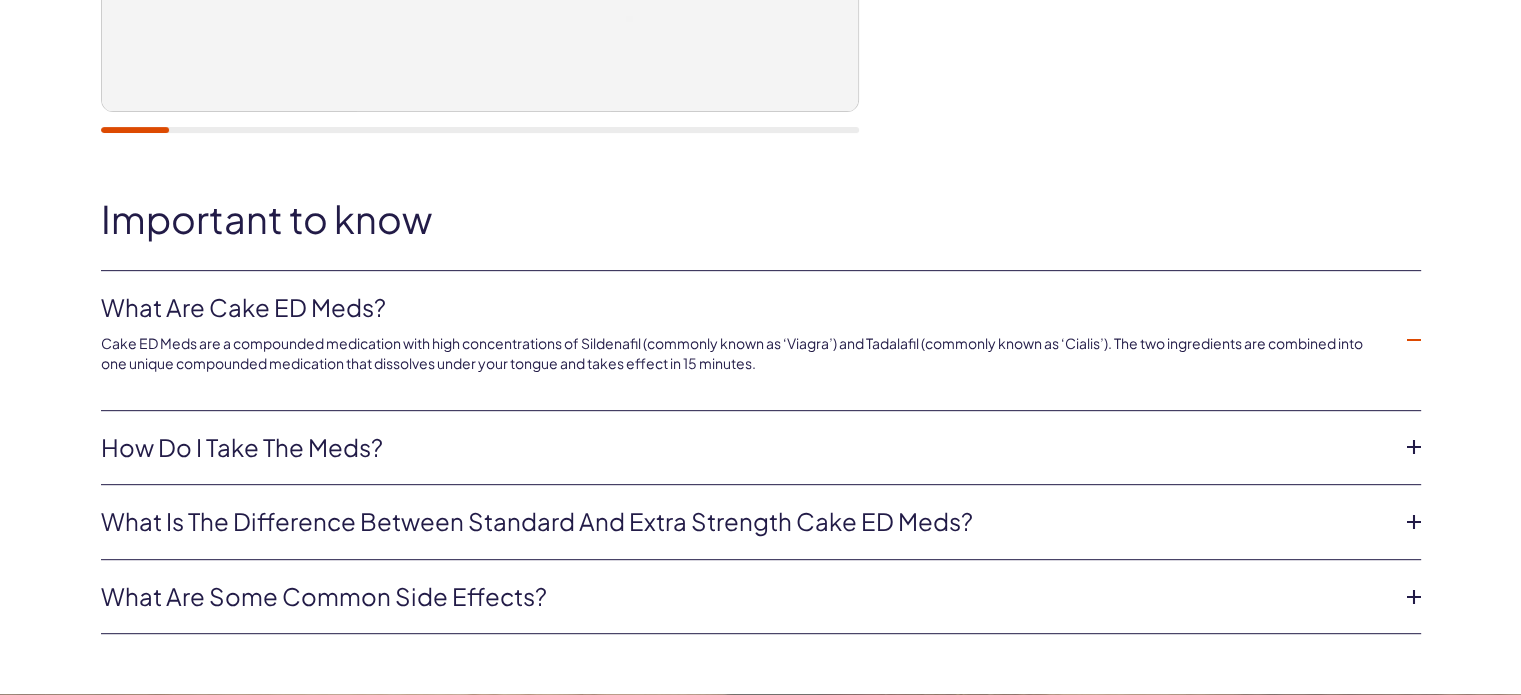 click on "What are Cake ED Meds?" at bounding box center [745, 308] 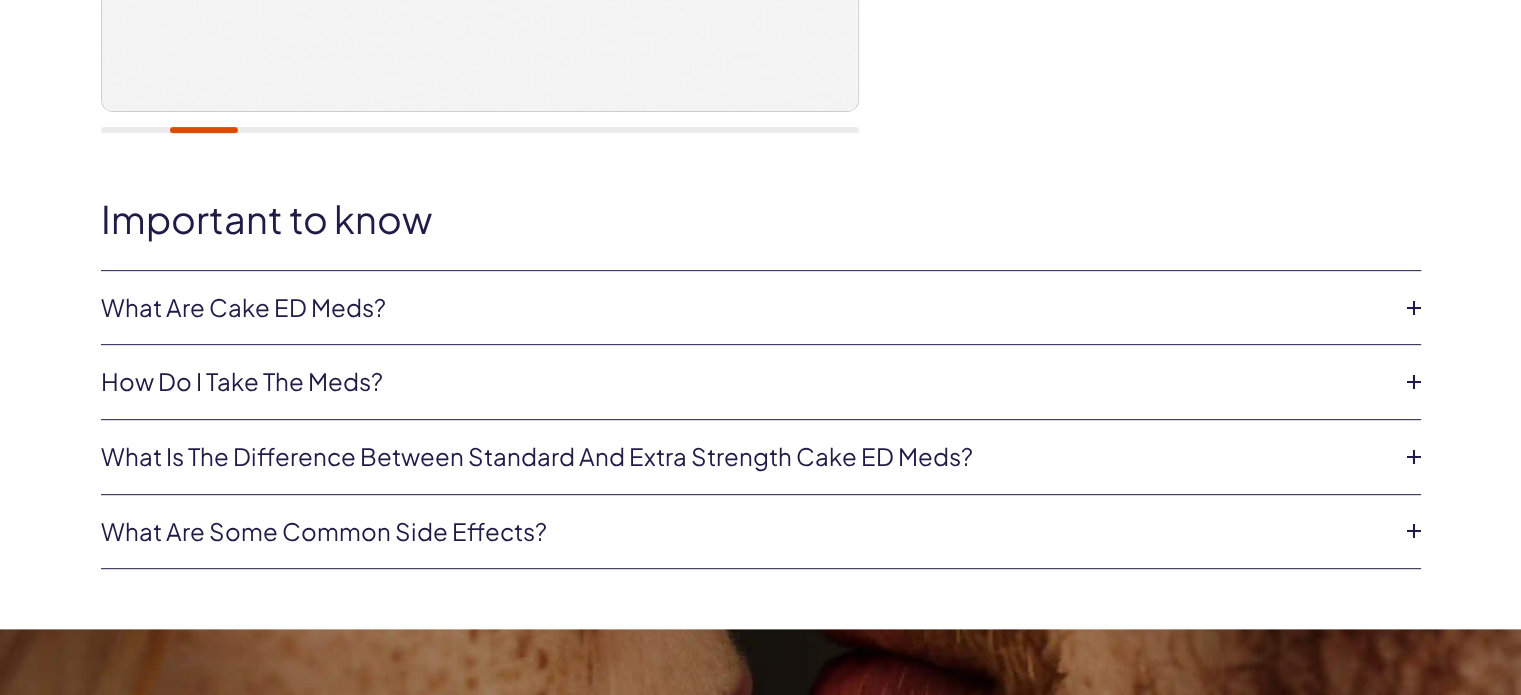 click on "How do I take the meds?" at bounding box center (745, 308) 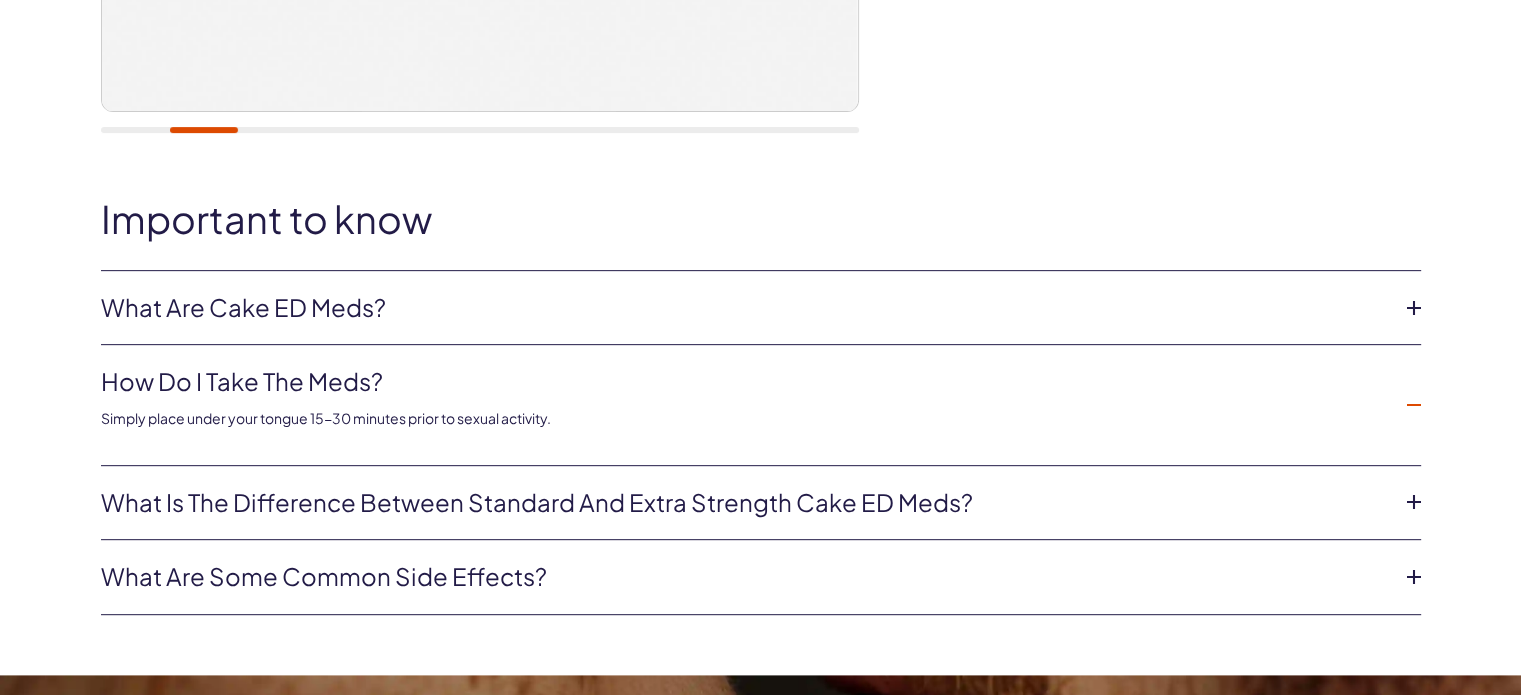 click on "How do I take the meds?" at bounding box center [745, 382] 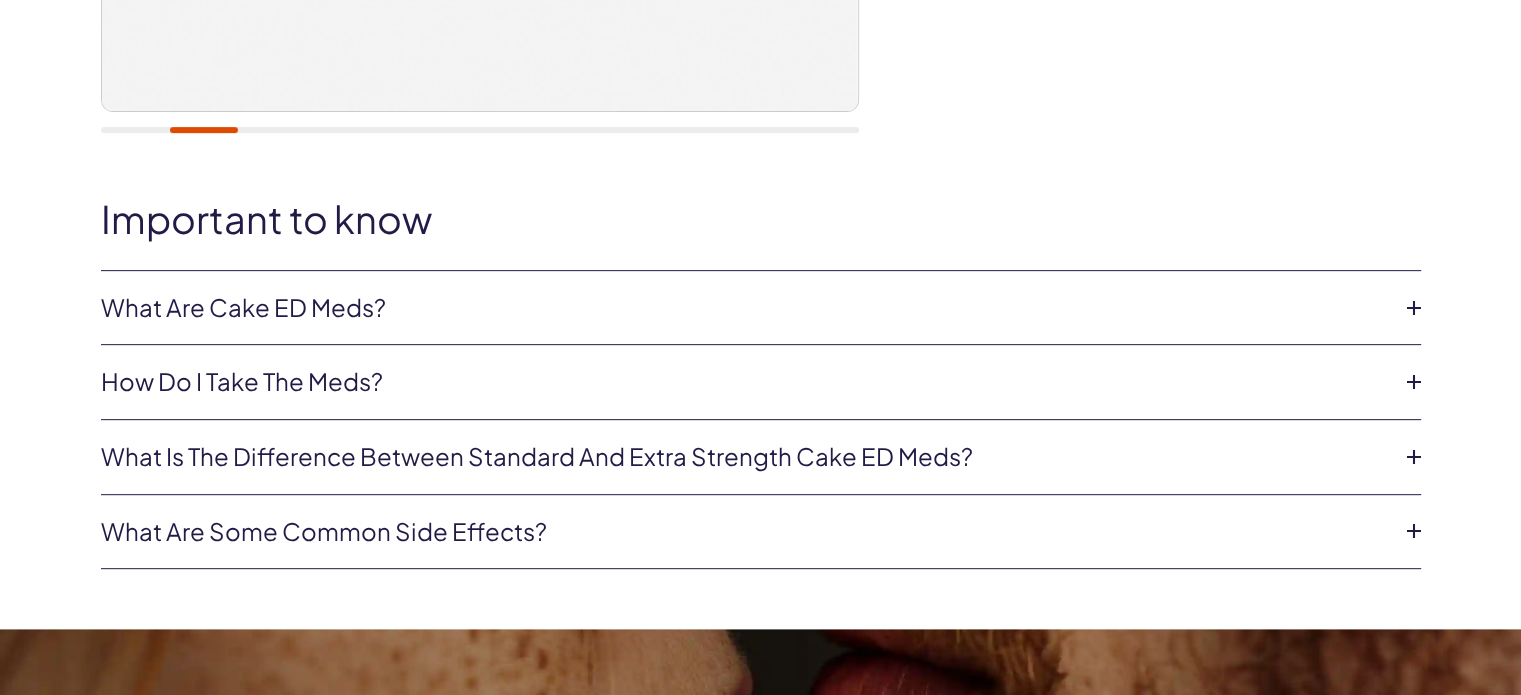 click on "How do I take the meds?" at bounding box center [745, 308] 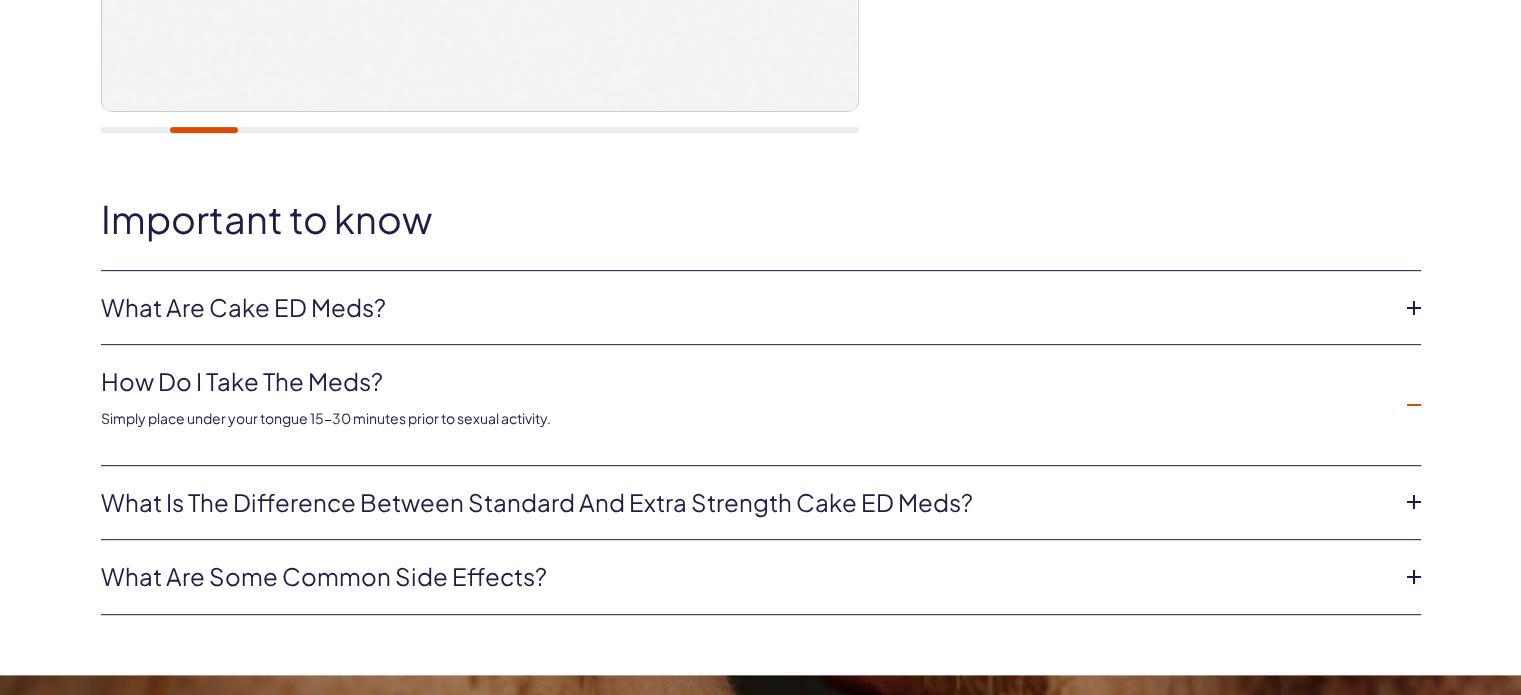 click on "How do I take the meds?" at bounding box center (745, 382) 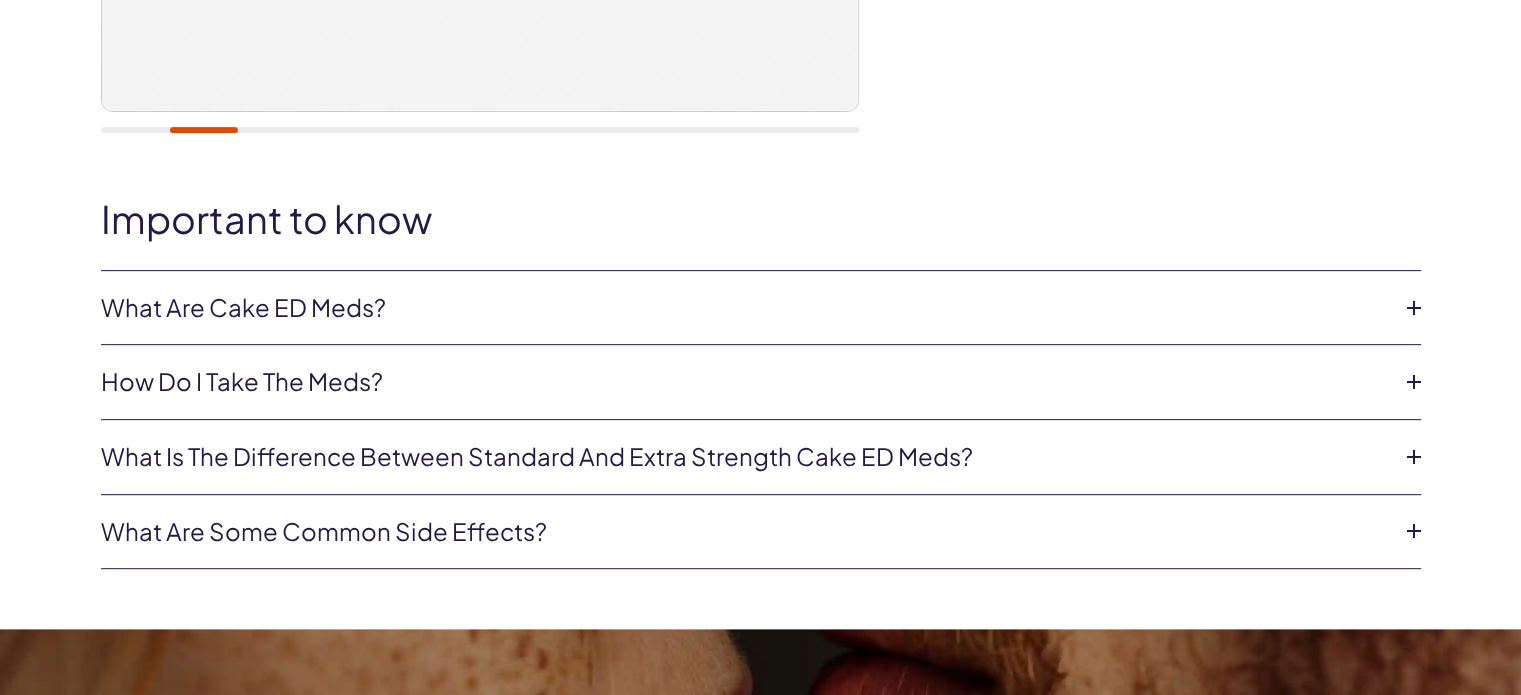 click on "What is the difference between Standard and Extra Strength Cake ED meds?" at bounding box center [745, 308] 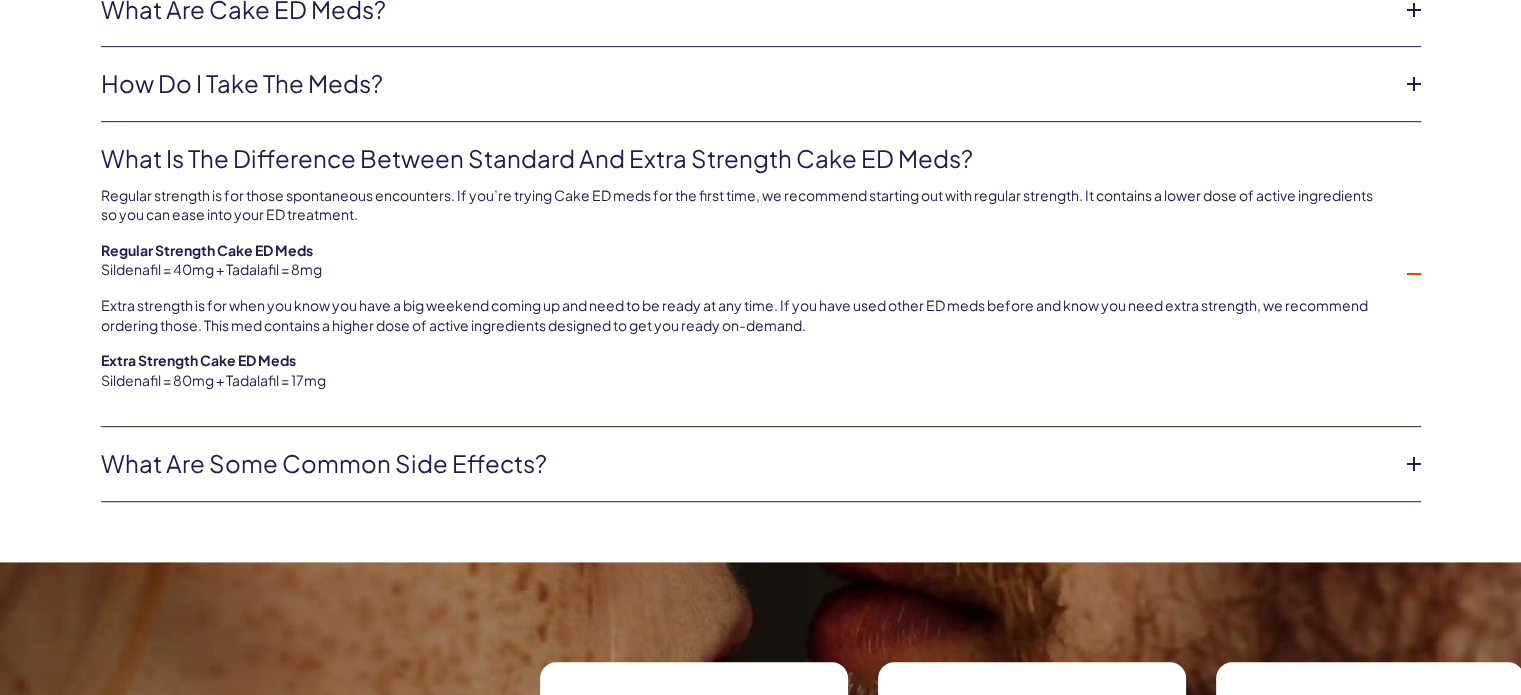 scroll, scrollTop: 1100, scrollLeft: 0, axis: vertical 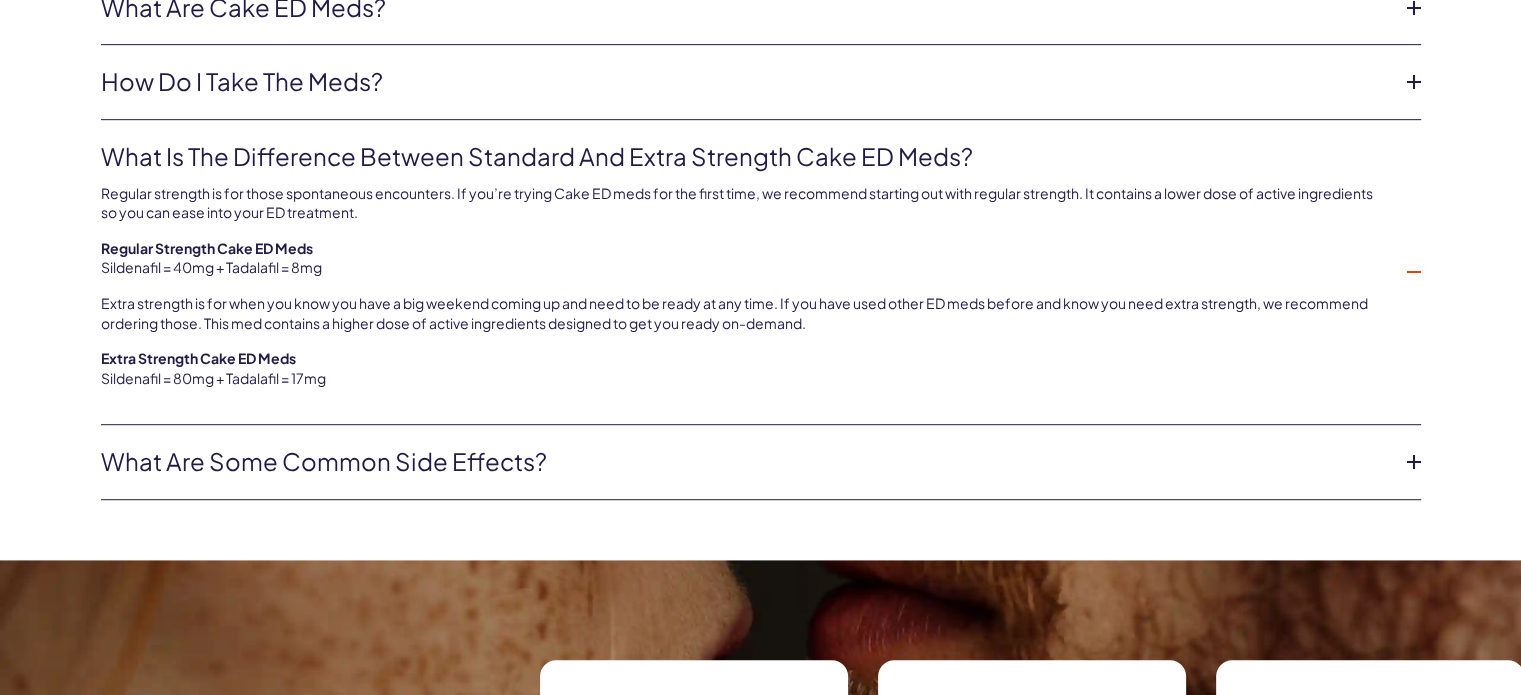 click on "What are some common side effects?
The common side effects of Cake ED Meds include: headache, flushing (warmth, redness, or tingly feeling), nasal congestion, nausea, diarrhea, indigestion or upset stomach, back pain, muscle aches, pain in arms or legs, dizziness, sensitivity to light, and/or nosebleeds. To view a full list of side effects and when to seek immediate medical attention click  here." at bounding box center (761, 462) 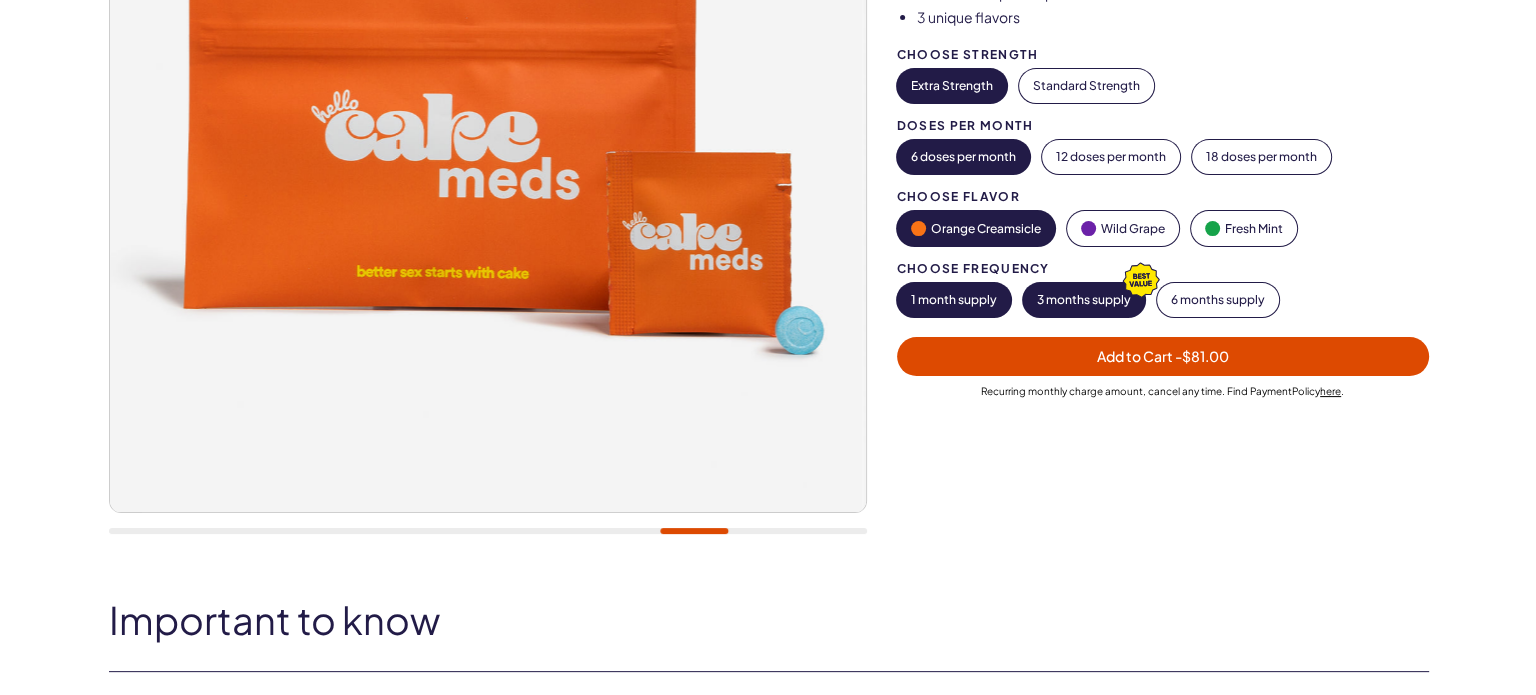 scroll, scrollTop: 400, scrollLeft: 0, axis: vertical 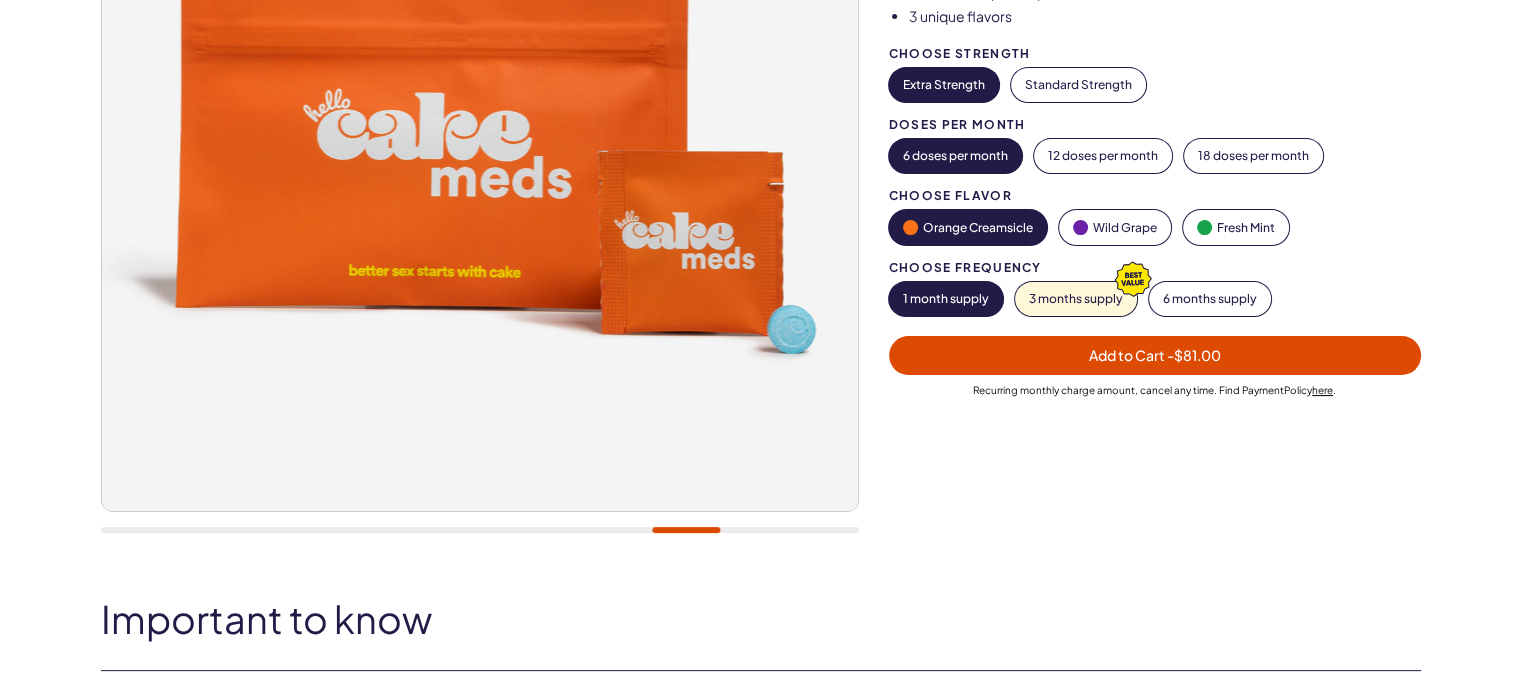 click on "Add to Cart    -  $81.00" at bounding box center [1155, 355] 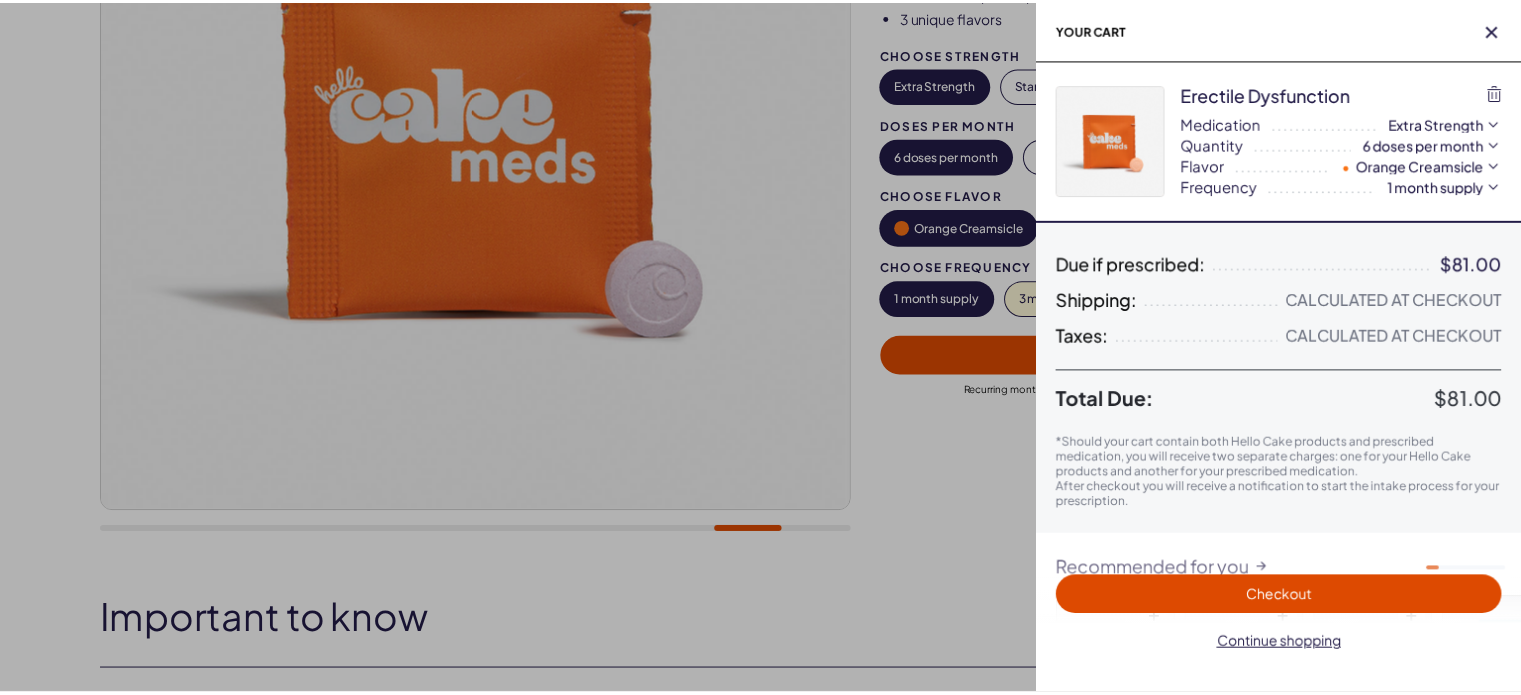 scroll, scrollTop: 0, scrollLeft: 0, axis: both 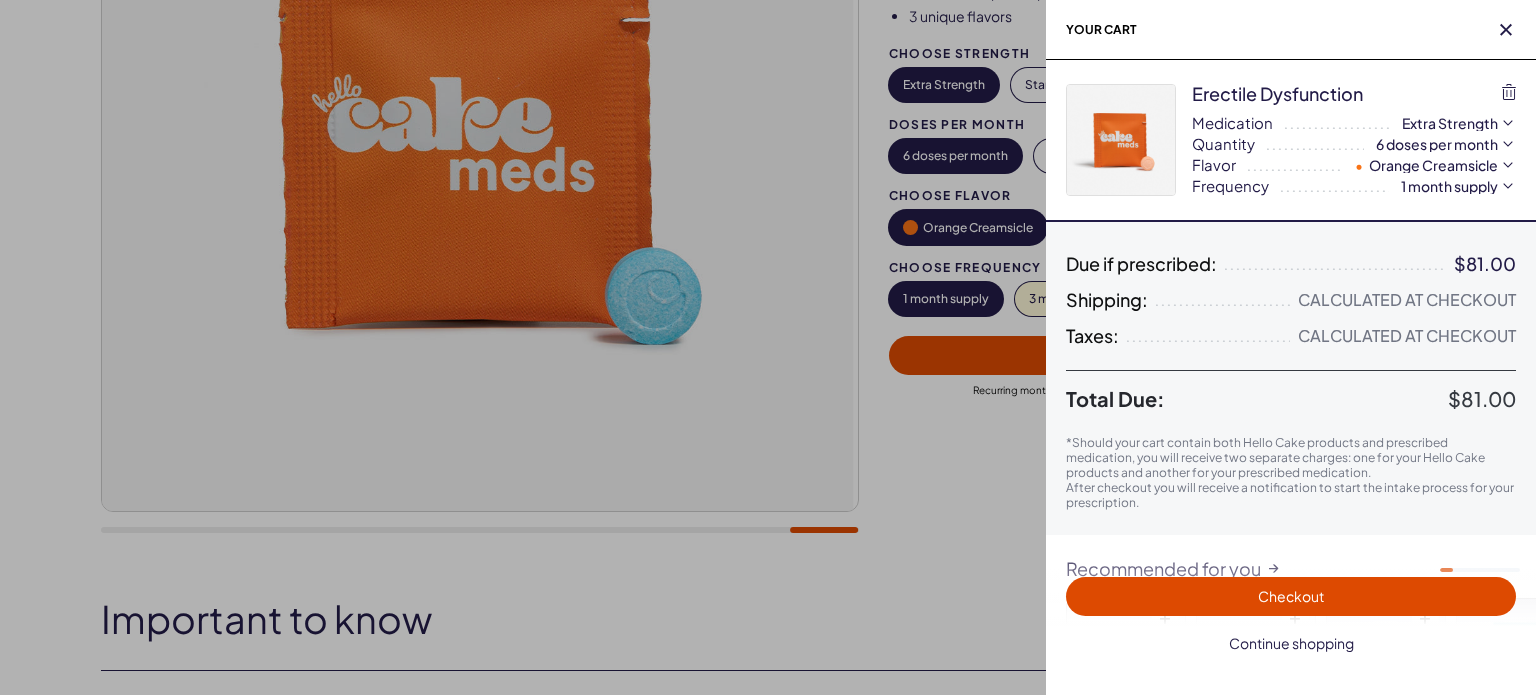 click on "Continue shopping" at bounding box center [1291, 643] 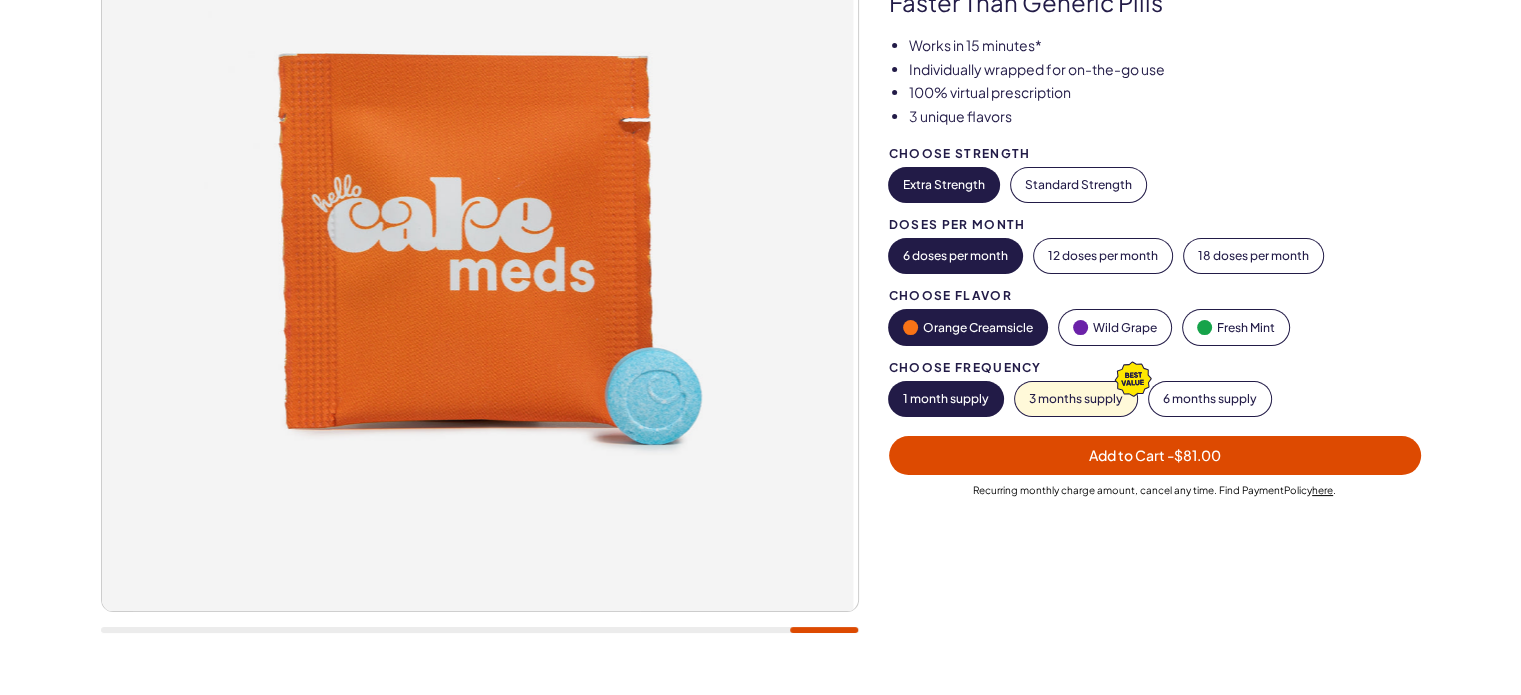 scroll, scrollTop: 0, scrollLeft: 0, axis: both 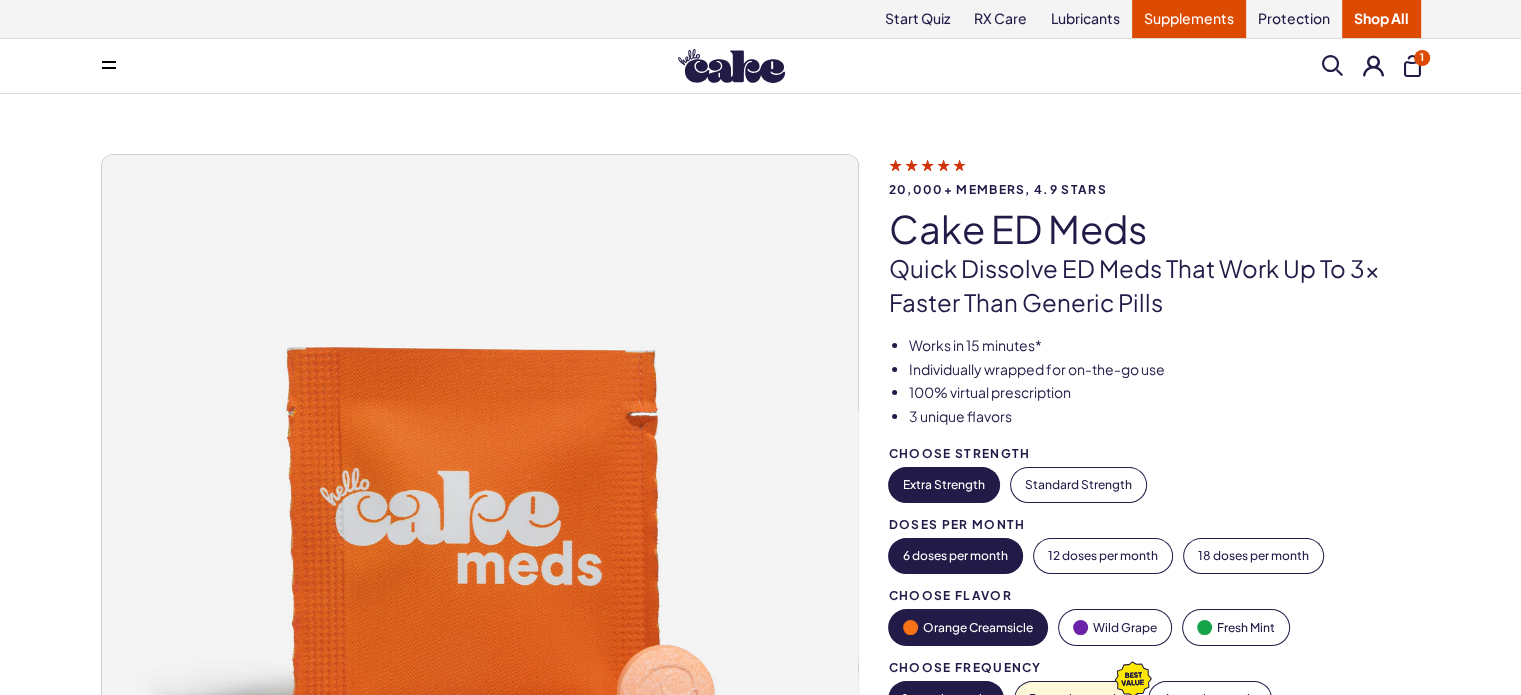 click on "Supplements" at bounding box center (1189, 19) 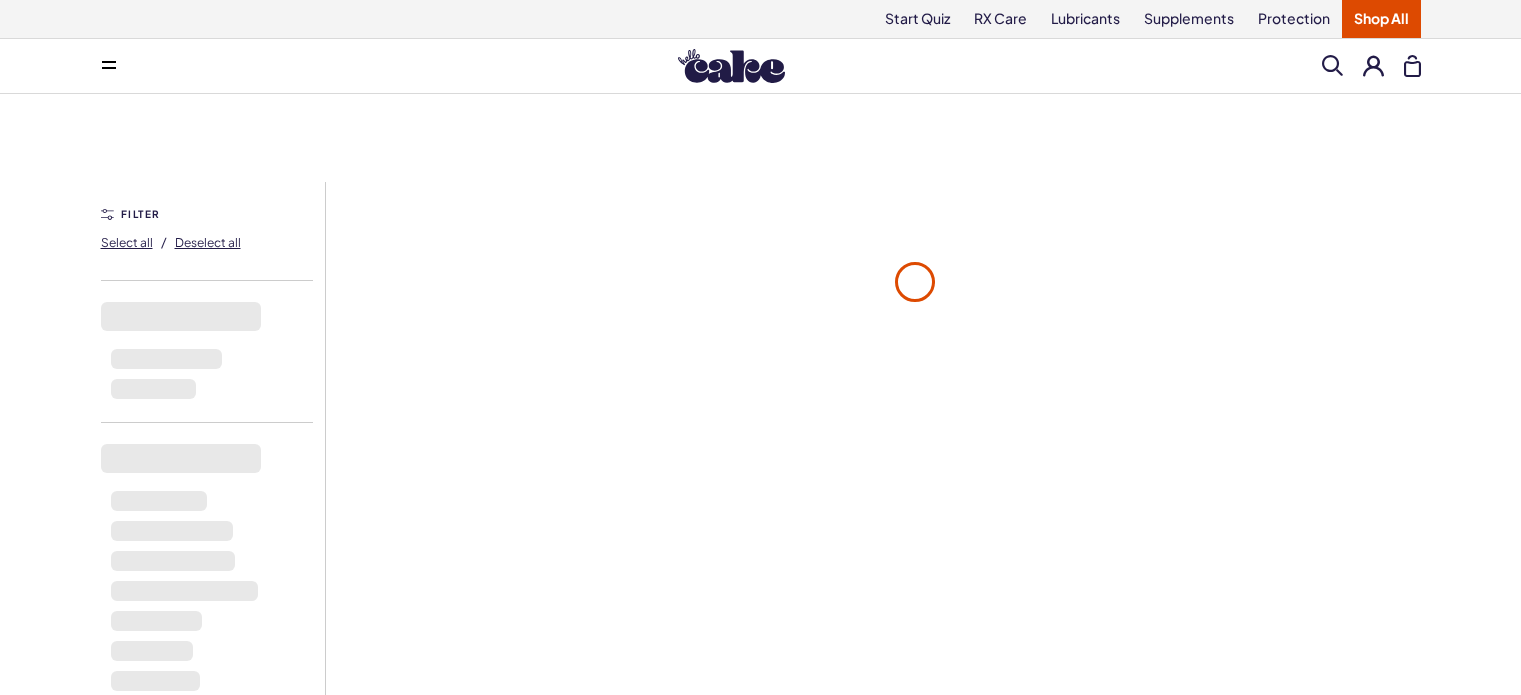 scroll, scrollTop: 0, scrollLeft: 0, axis: both 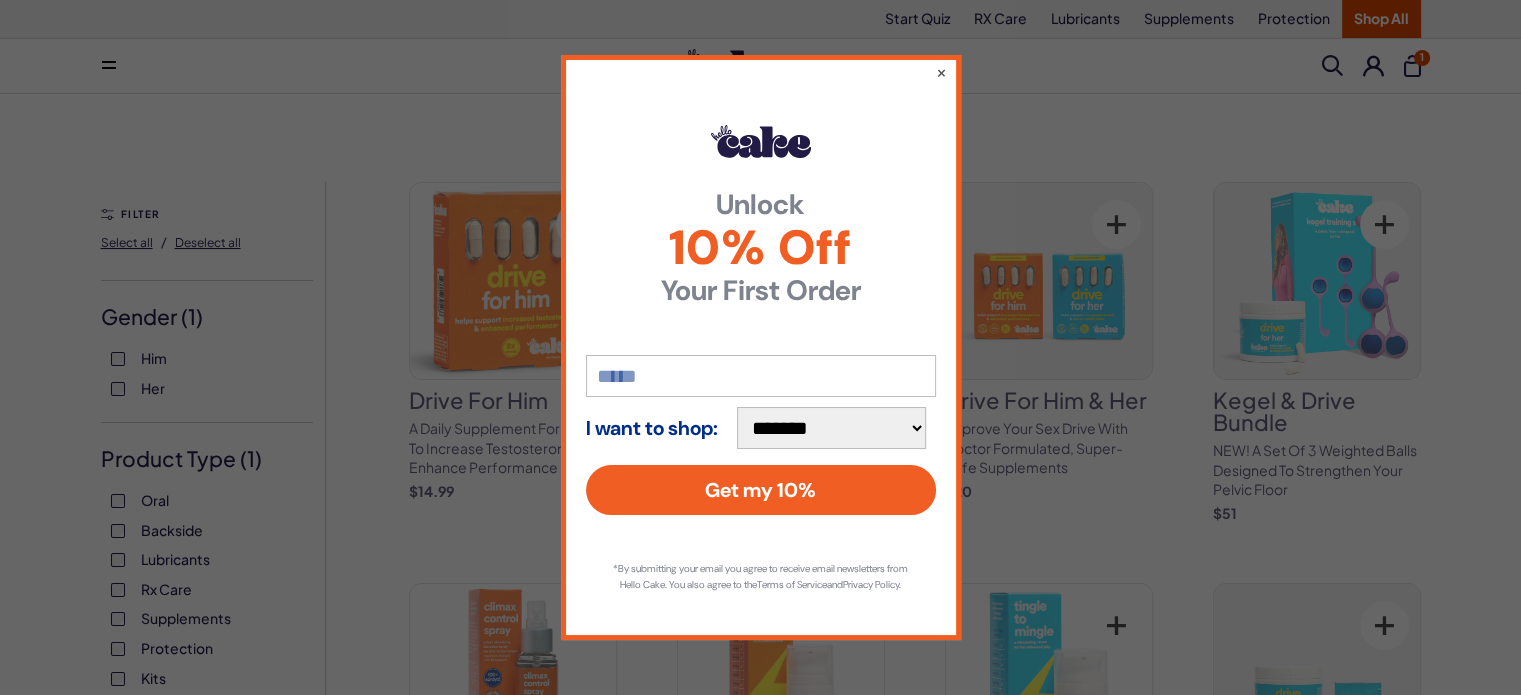 click at bounding box center [761, 376] 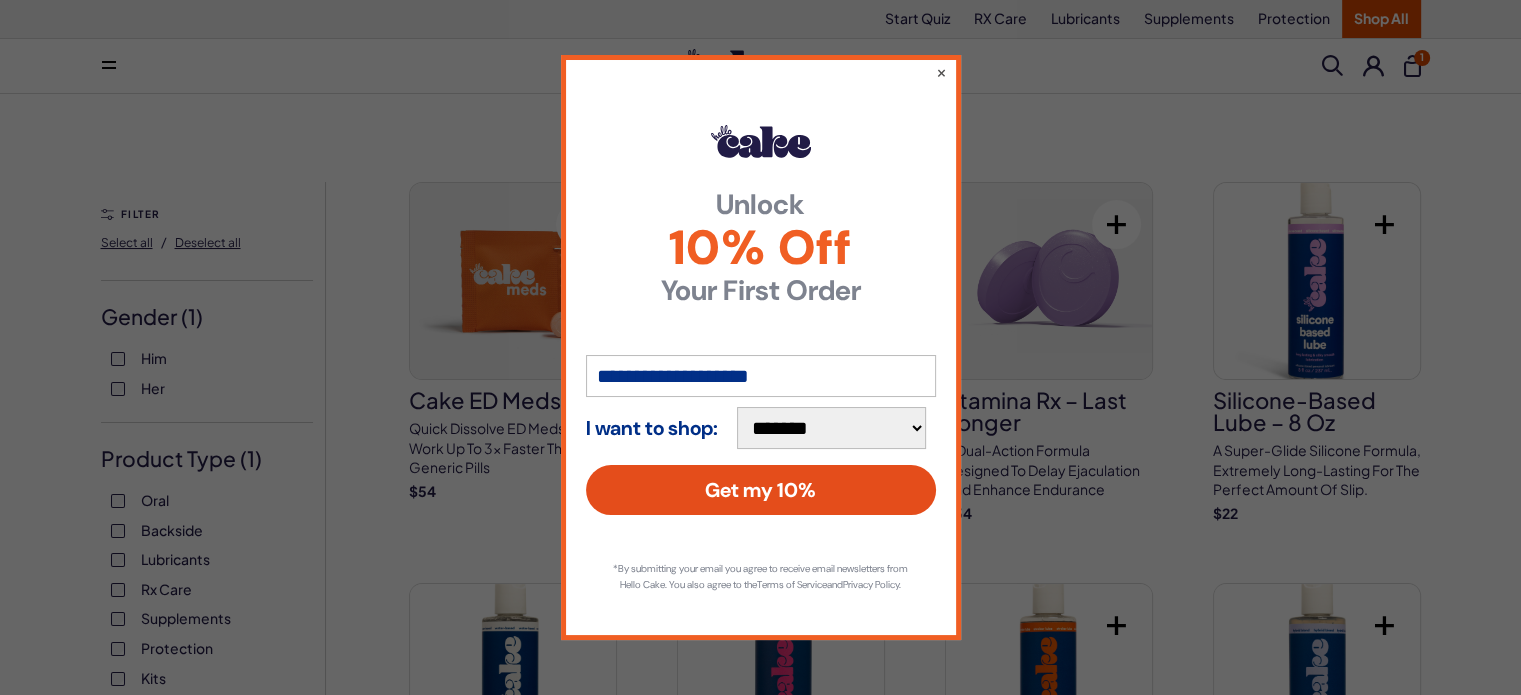 scroll, scrollTop: 0, scrollLeft: 0, axis: both 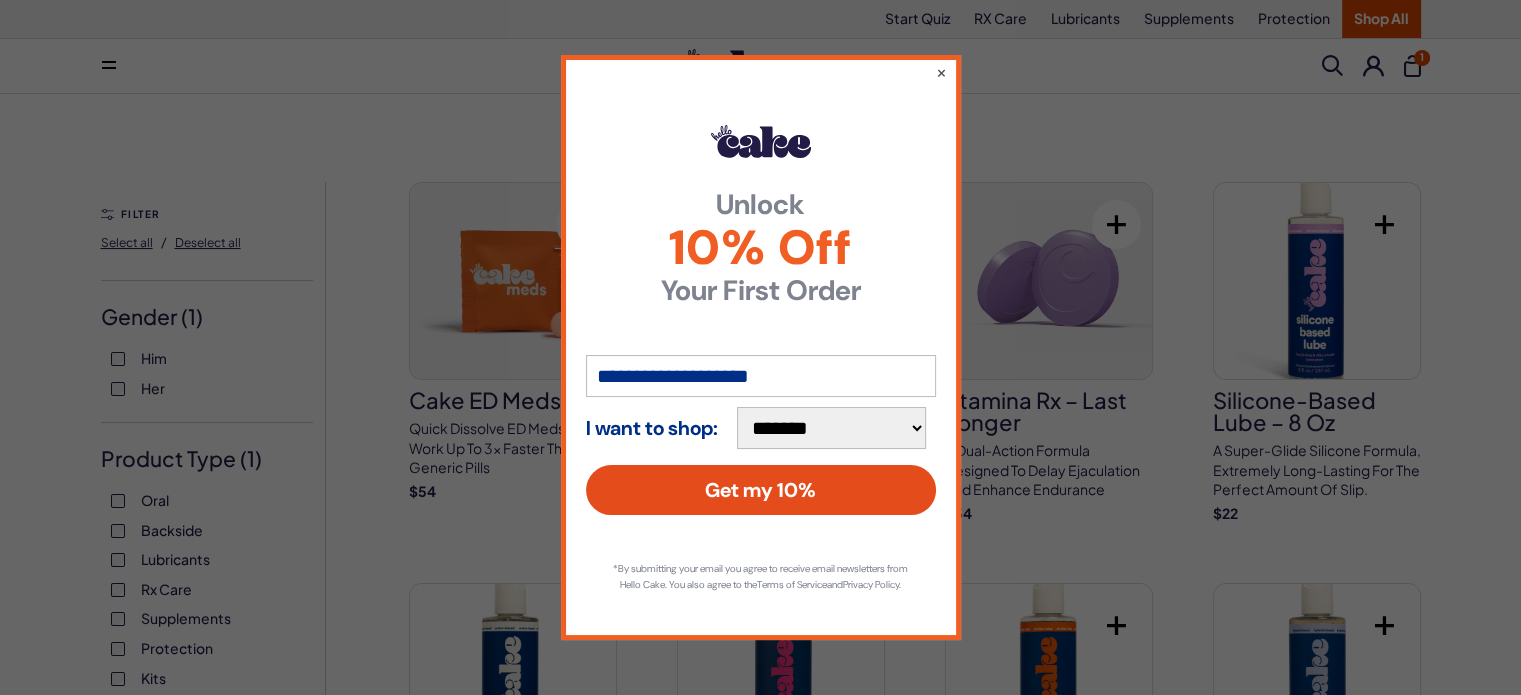 click on "Get my 10%" at bounding box center [761, 490] 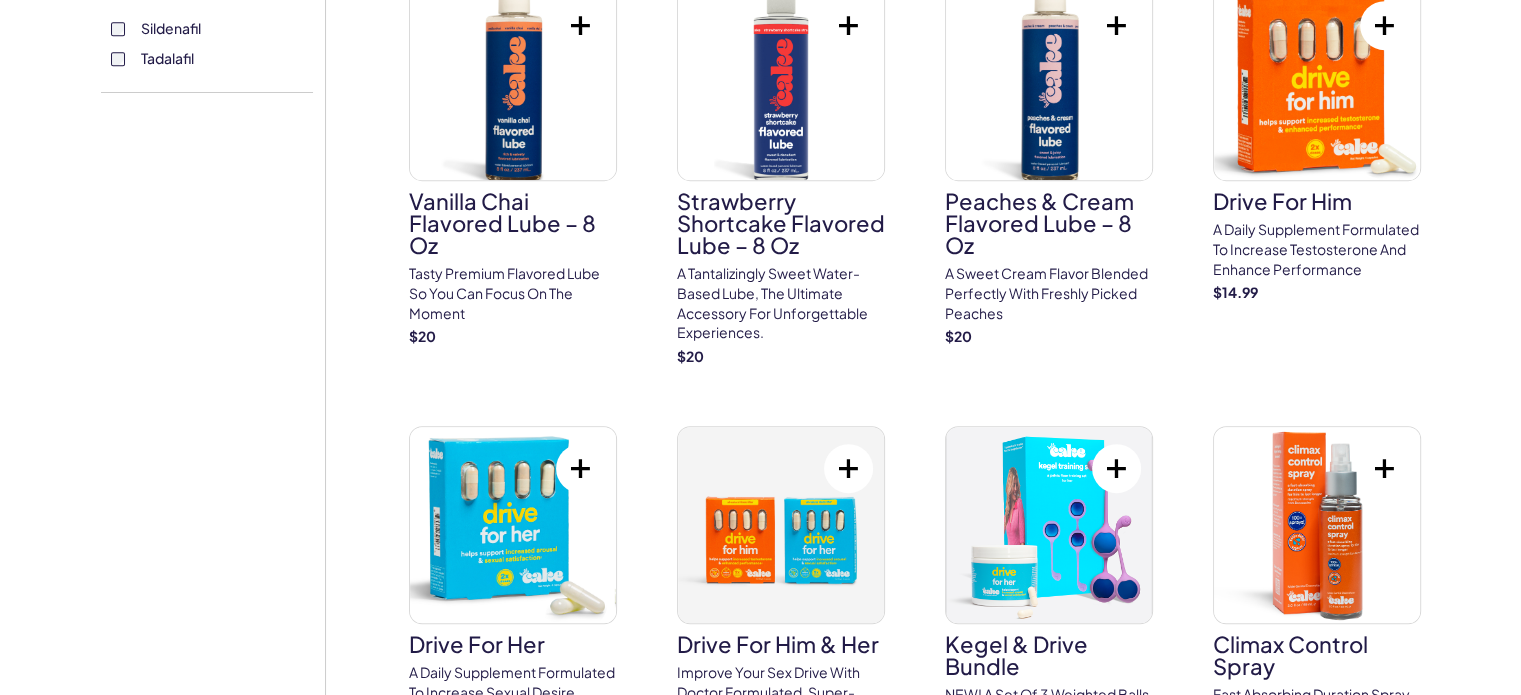 scroll, scrollTop: 800, scrollLeft: 0, axis: vertical 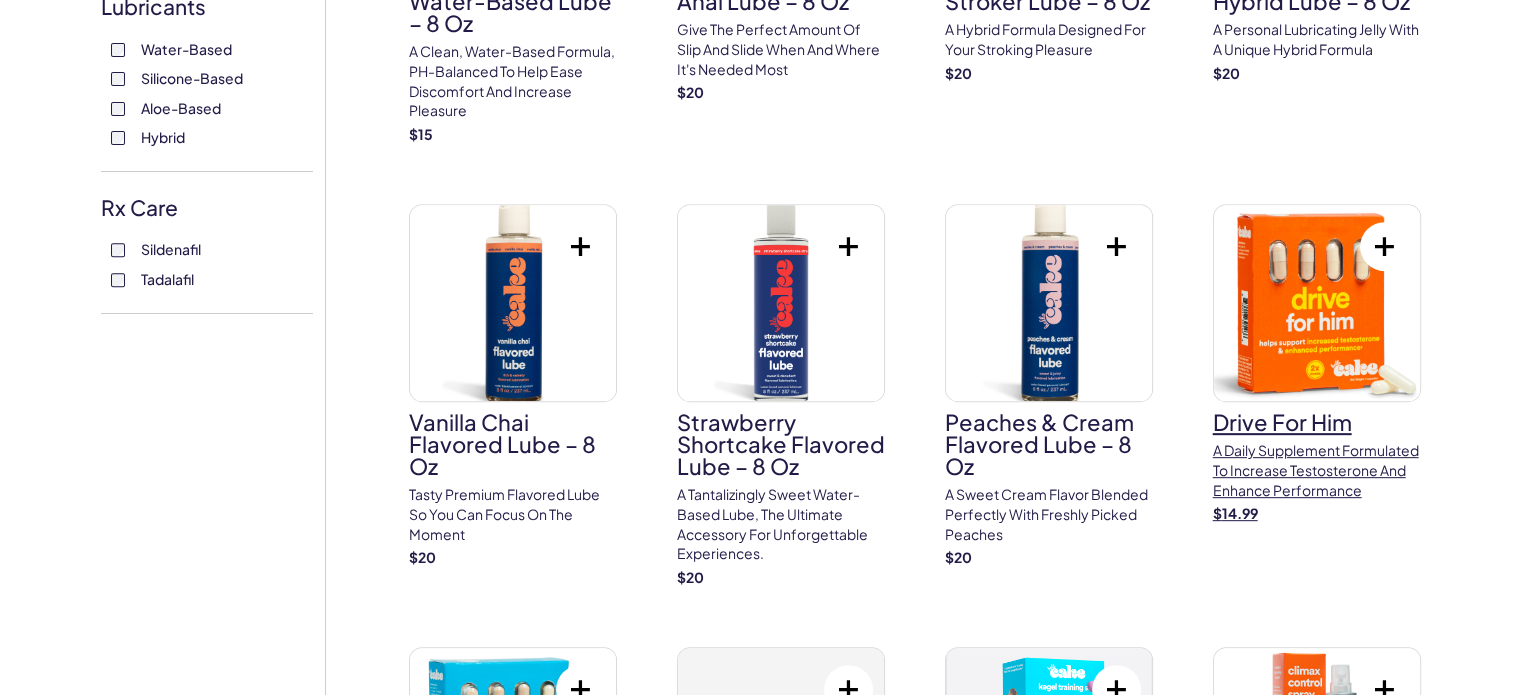 click at bounding box center [1317, 303] 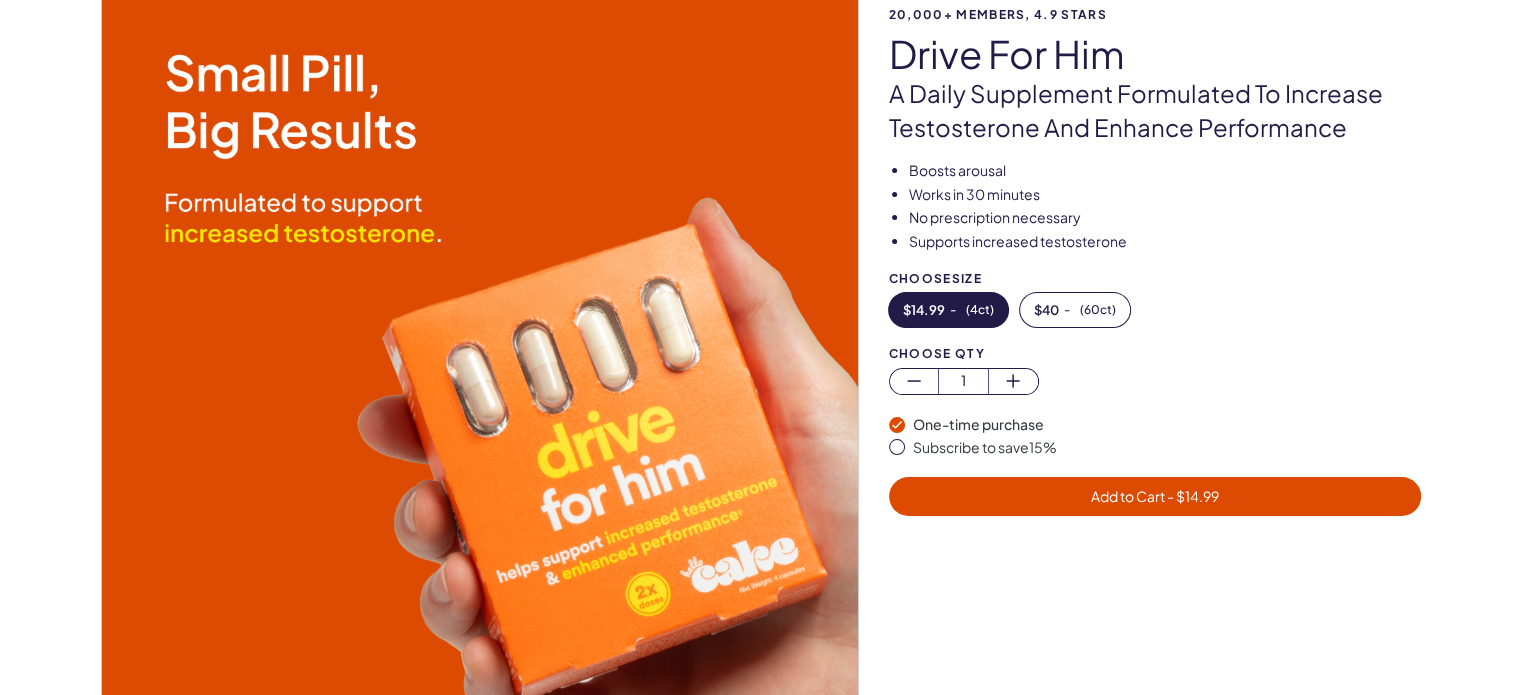scroll, scrollTop: 300, scrollLeft: 0, axis: vertical 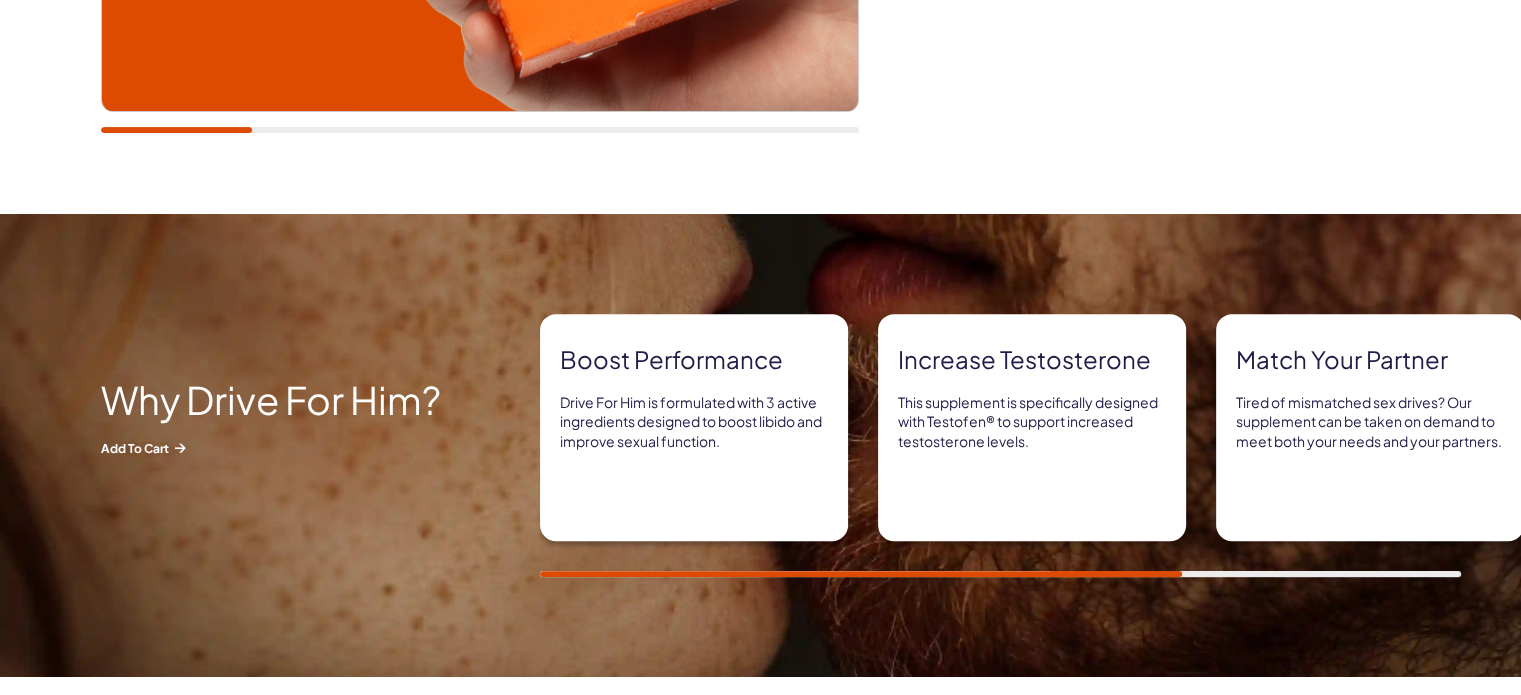 click on "Match your partner
Tired of mismatched sex drives? Our supplement can be taken on demand to meet both your needs and your partners." at bounding box center [694, 427] 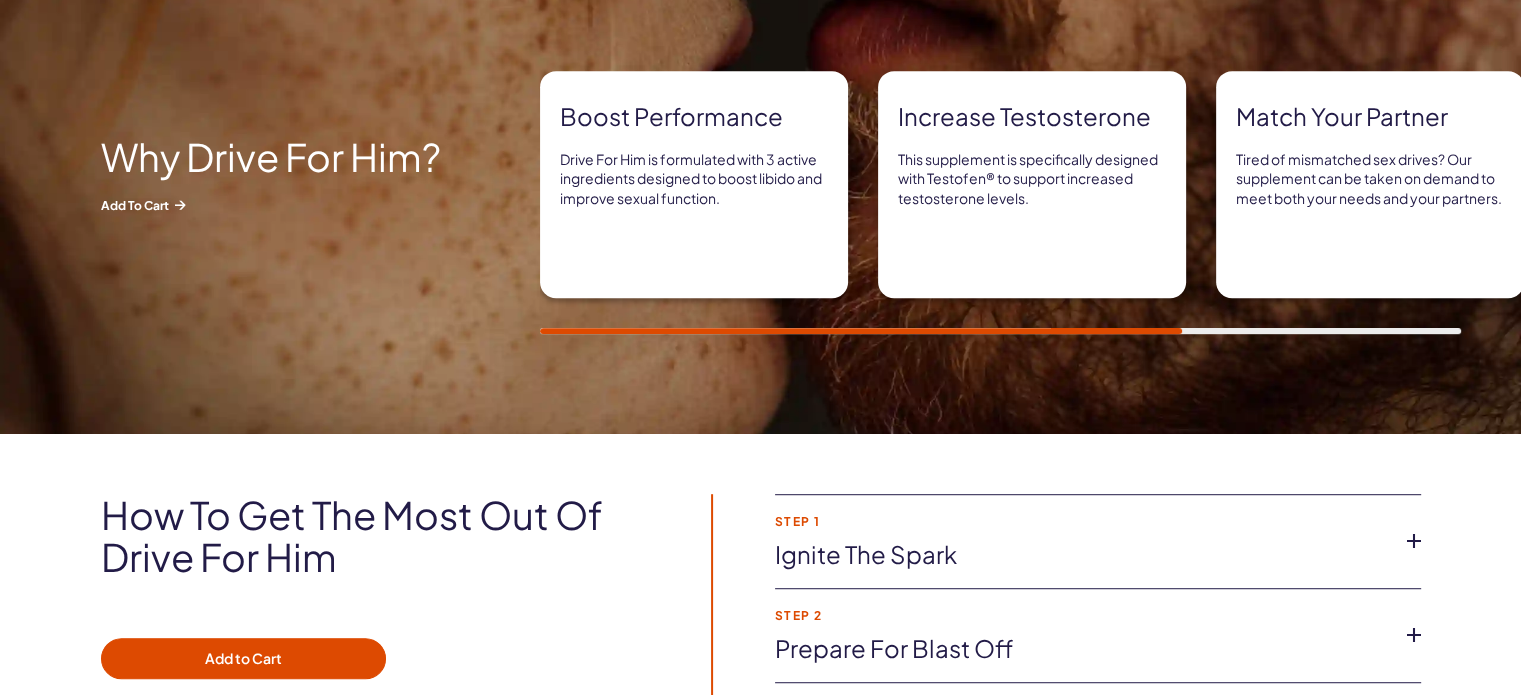 scroll, scrollTop: 1200, scrollLeft: 0, axis: vertical 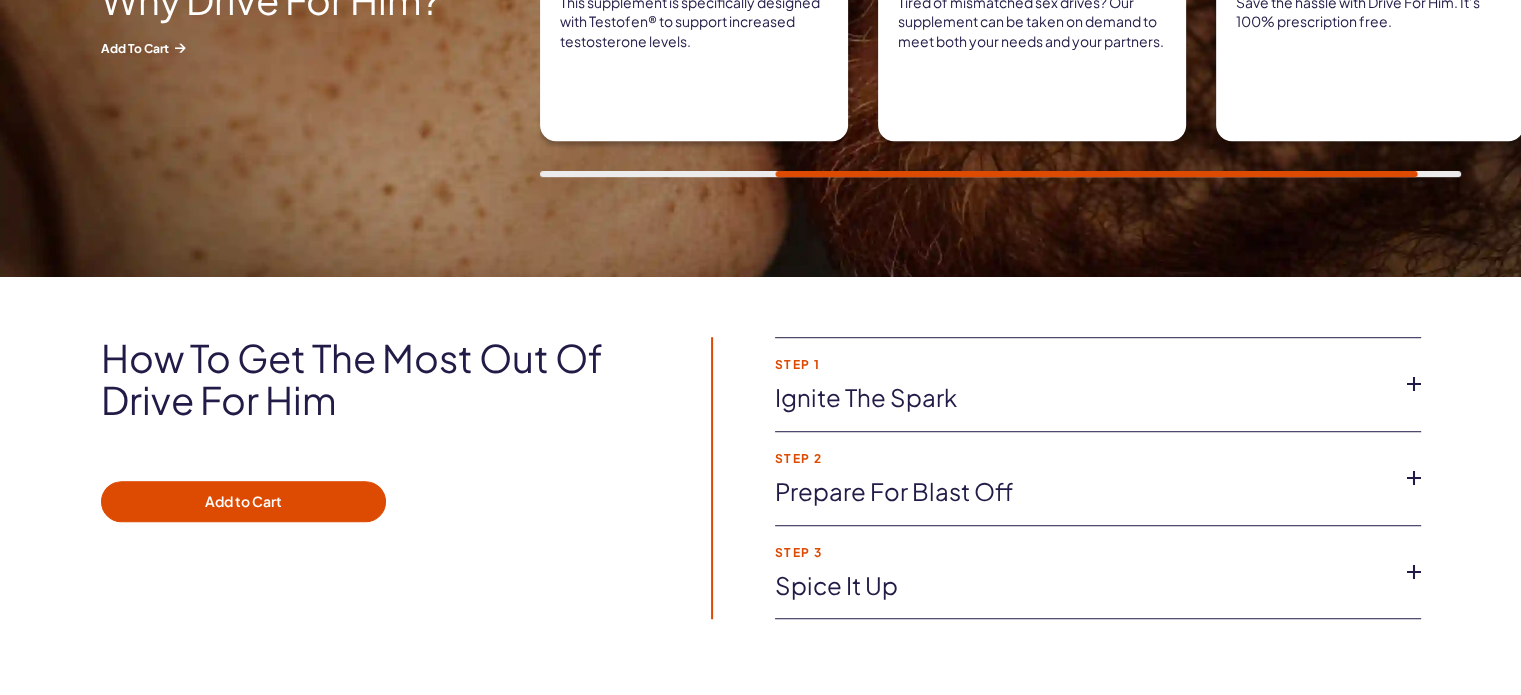 click at bounding box center [1414, 384] 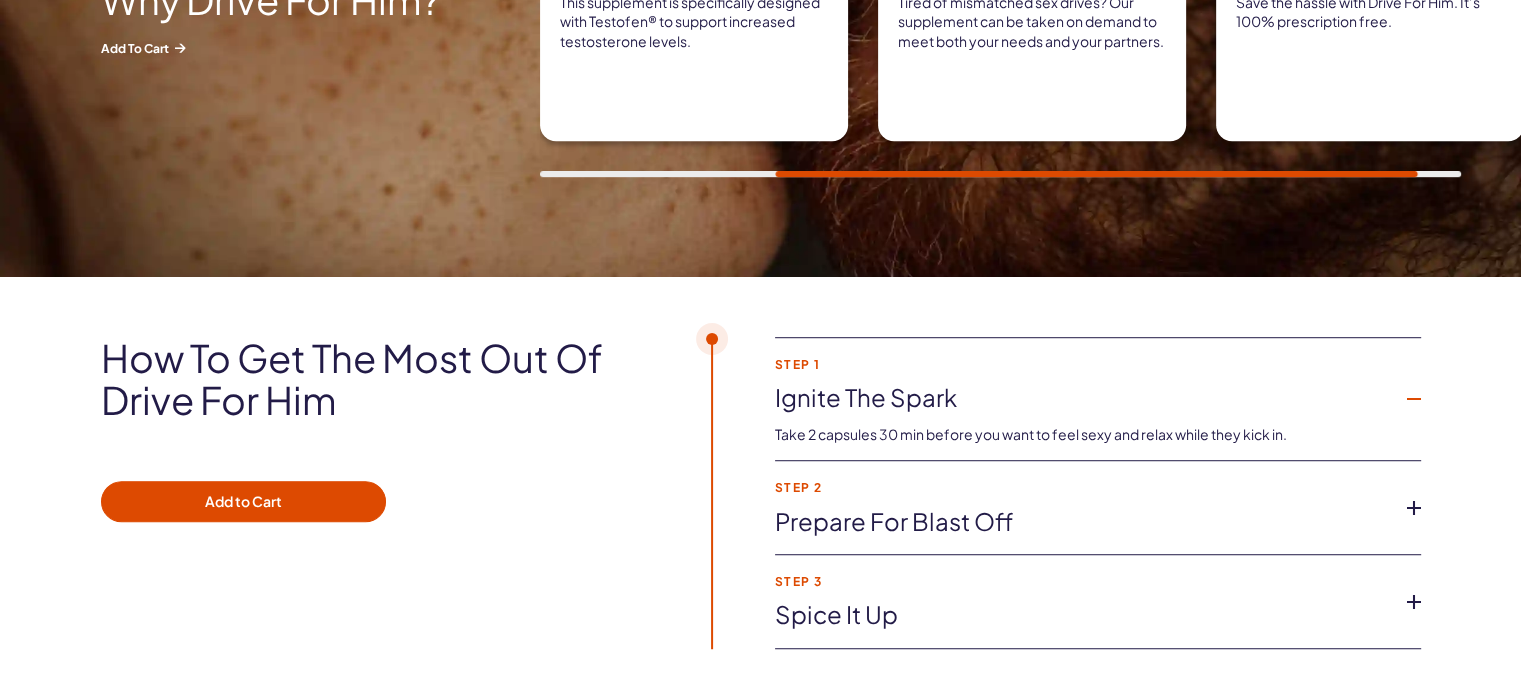 click at bounding box center (1414, 399) 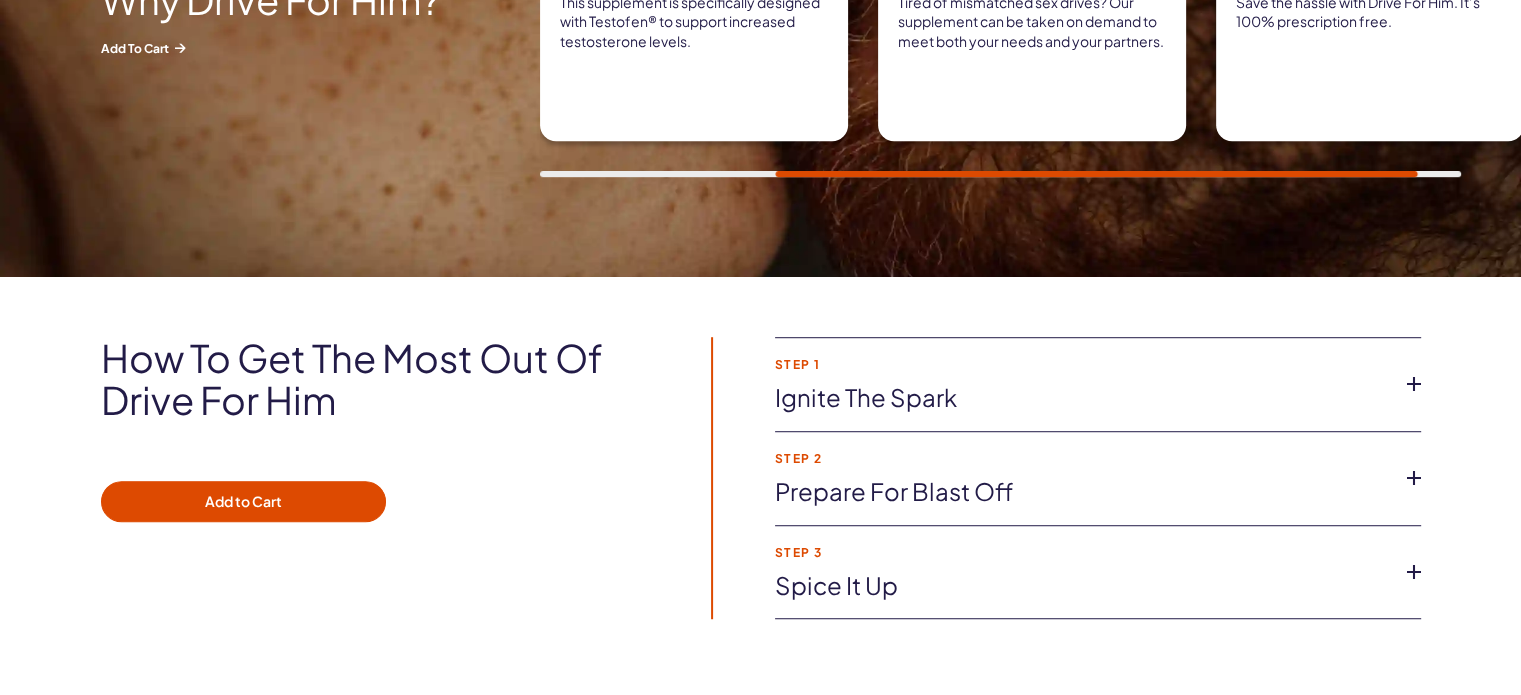 click at bounding box center (1414, 384) 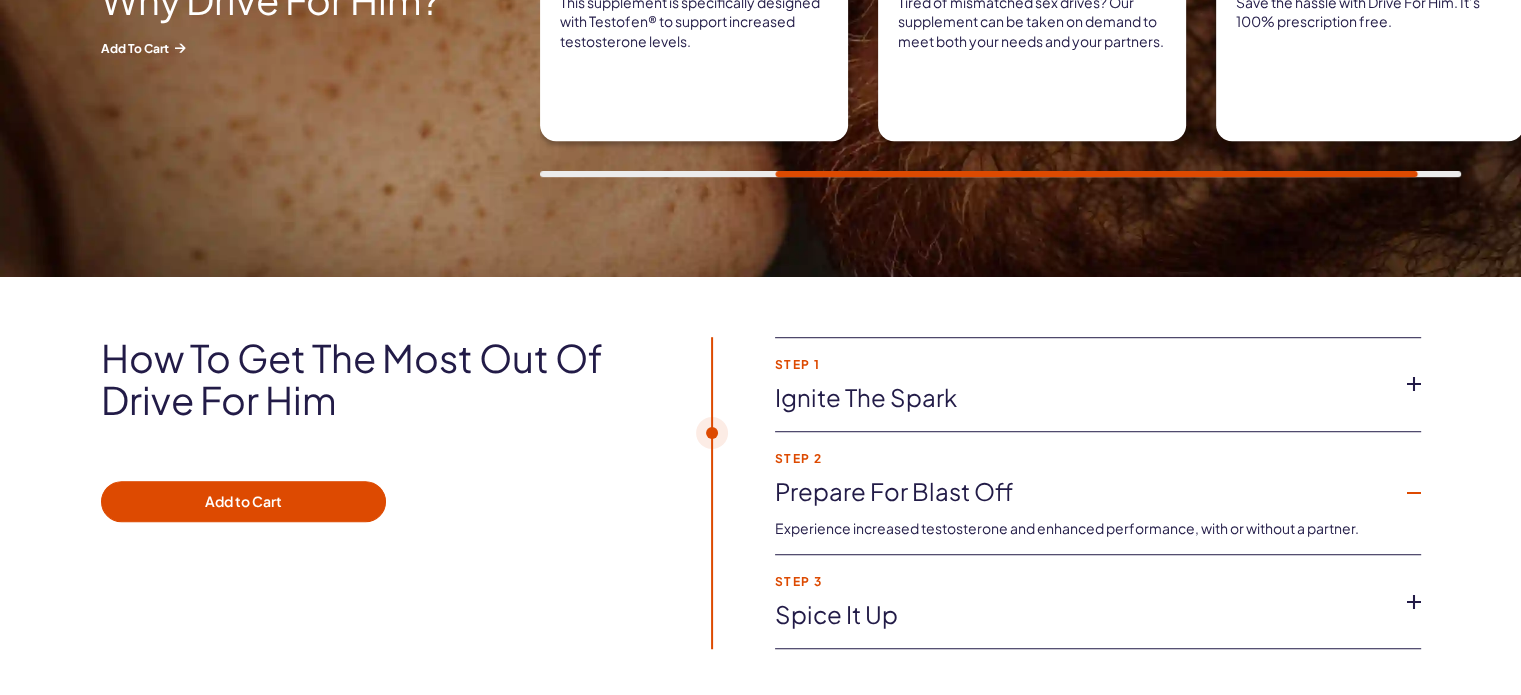 click on "Step 2
Prepare for blast off
Experience increased testosterone and enhanced performance, with or without a partner." at bounding box center (1098, 493) 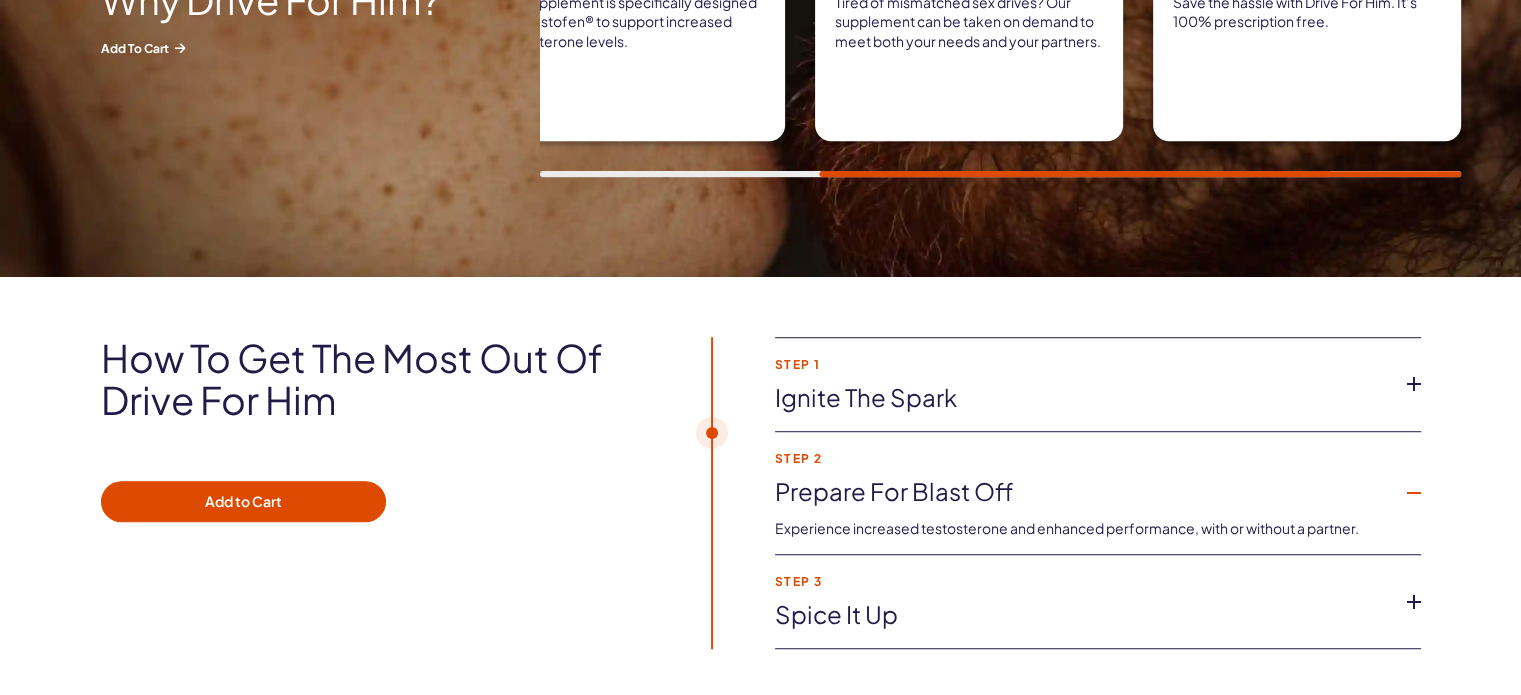 click at bounding box center [1414, 384] 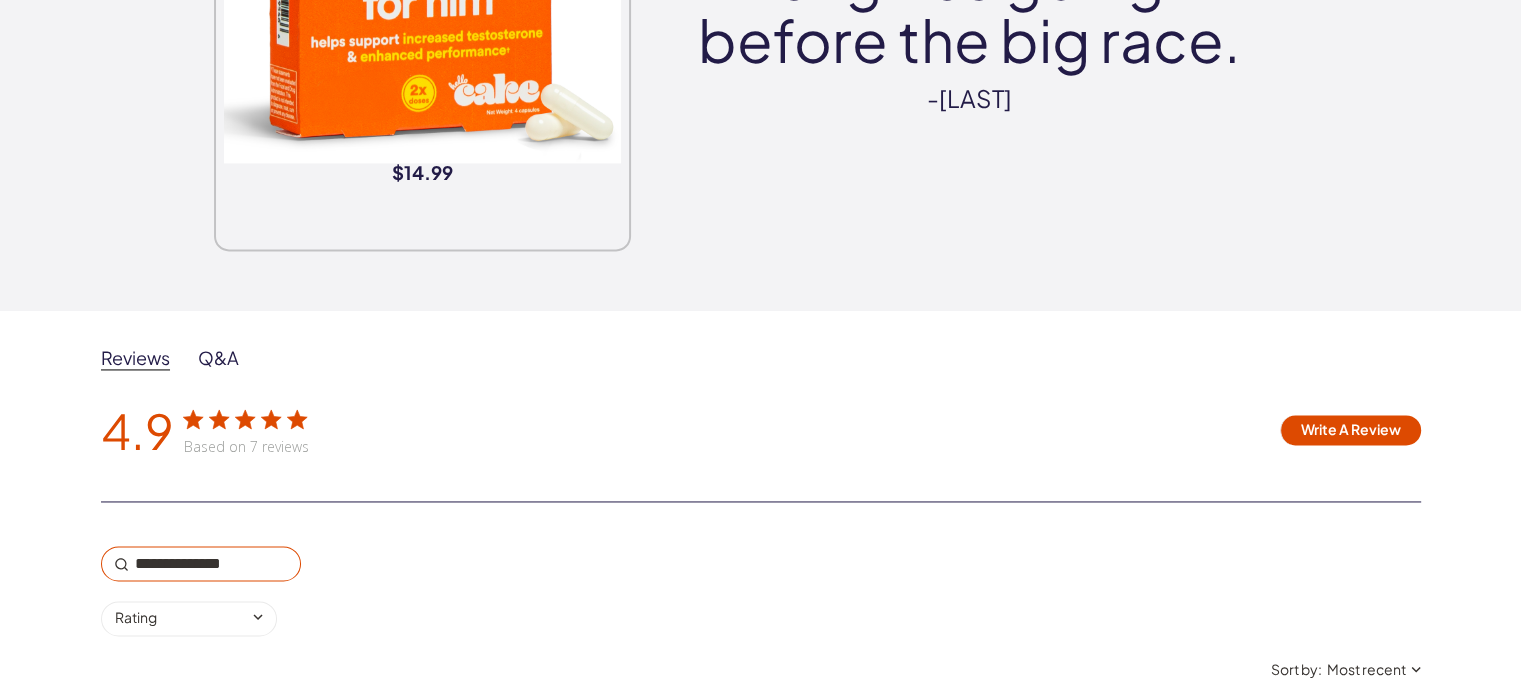 scroll, scrollTop: 3200, scrollLeft: 0, axis: vertical 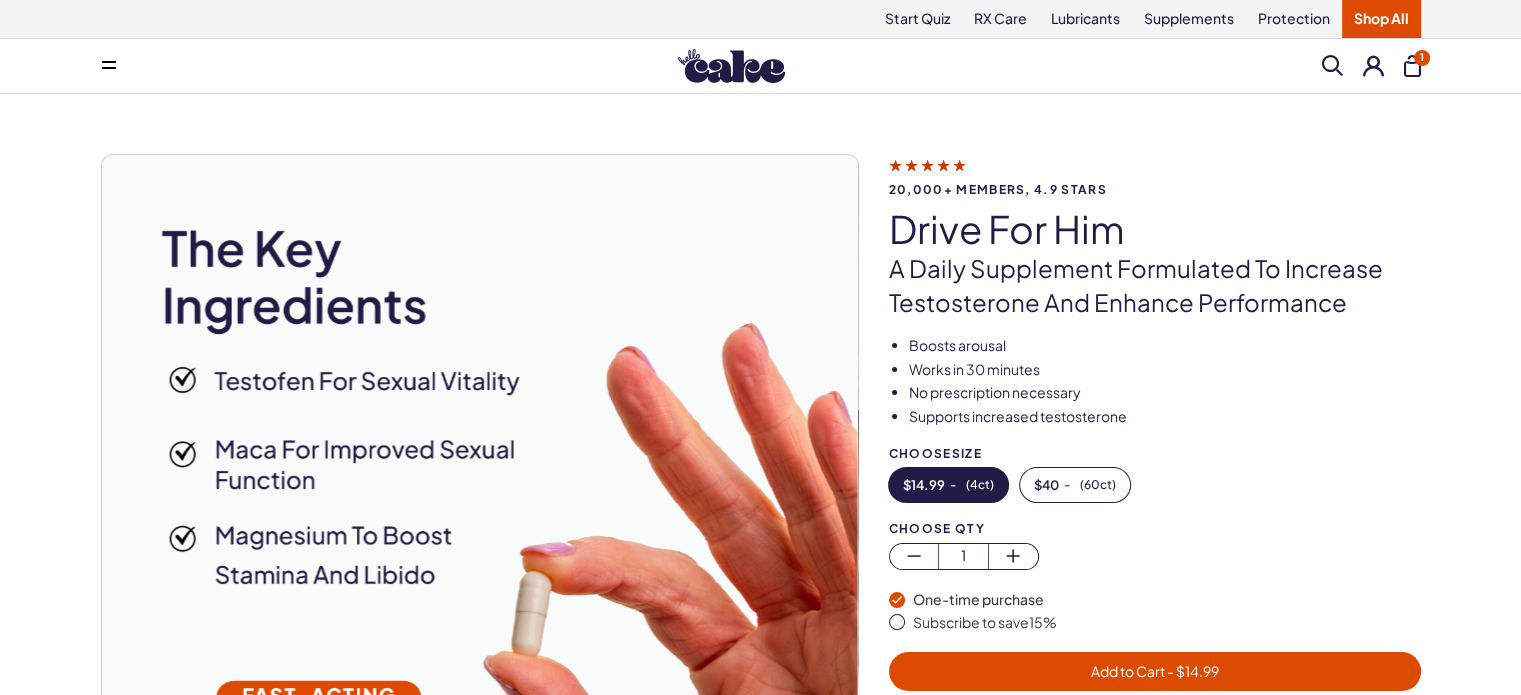 click at bounding box center [109, 62] 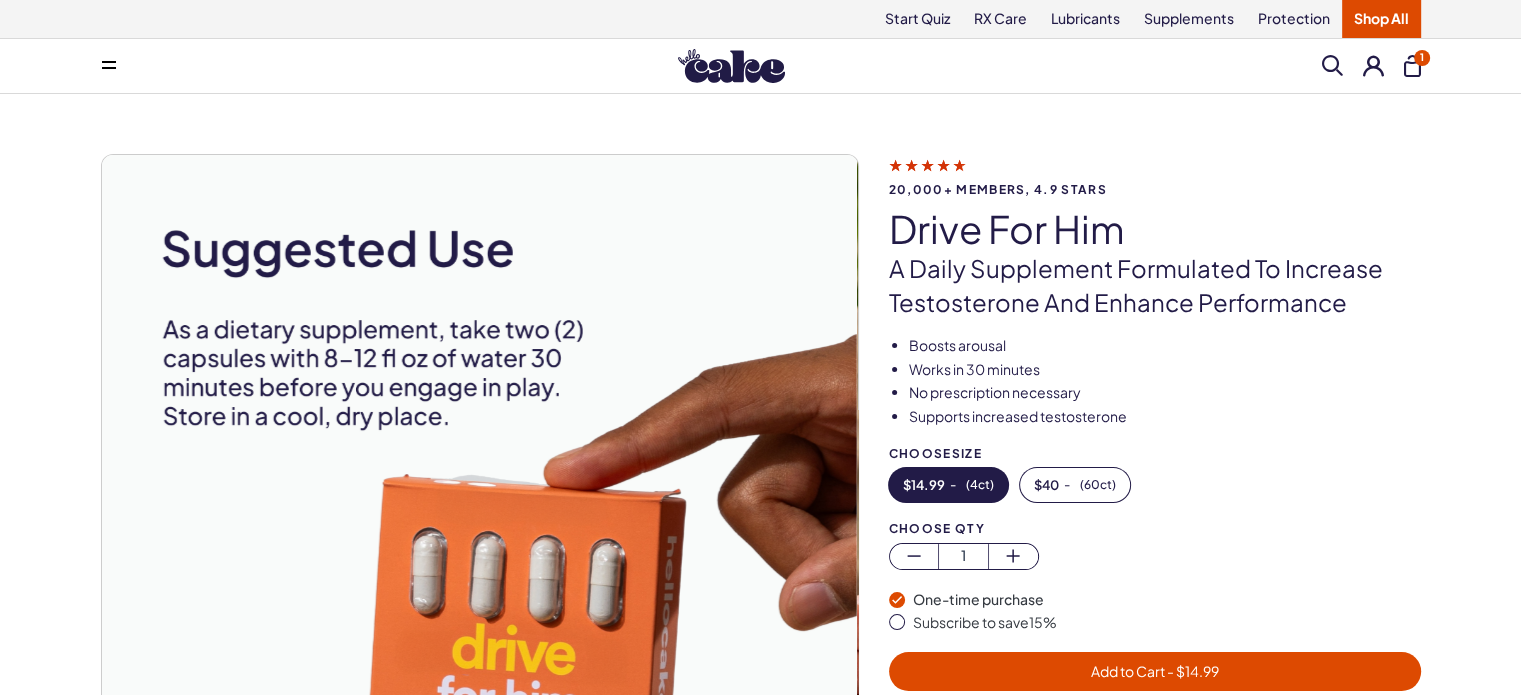 click on "1" at bounding box center (1412, 66) 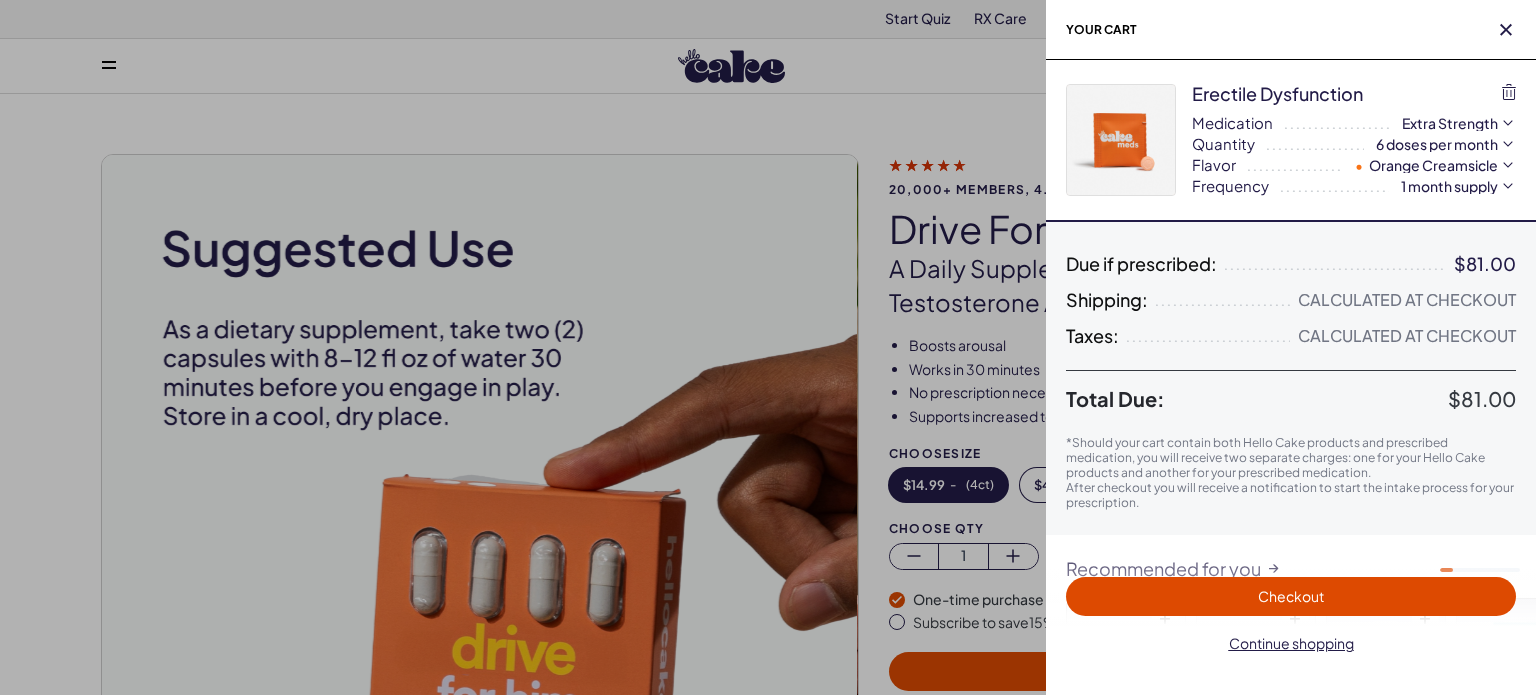 click on "Checkout" at bounding box center [1291, 596] 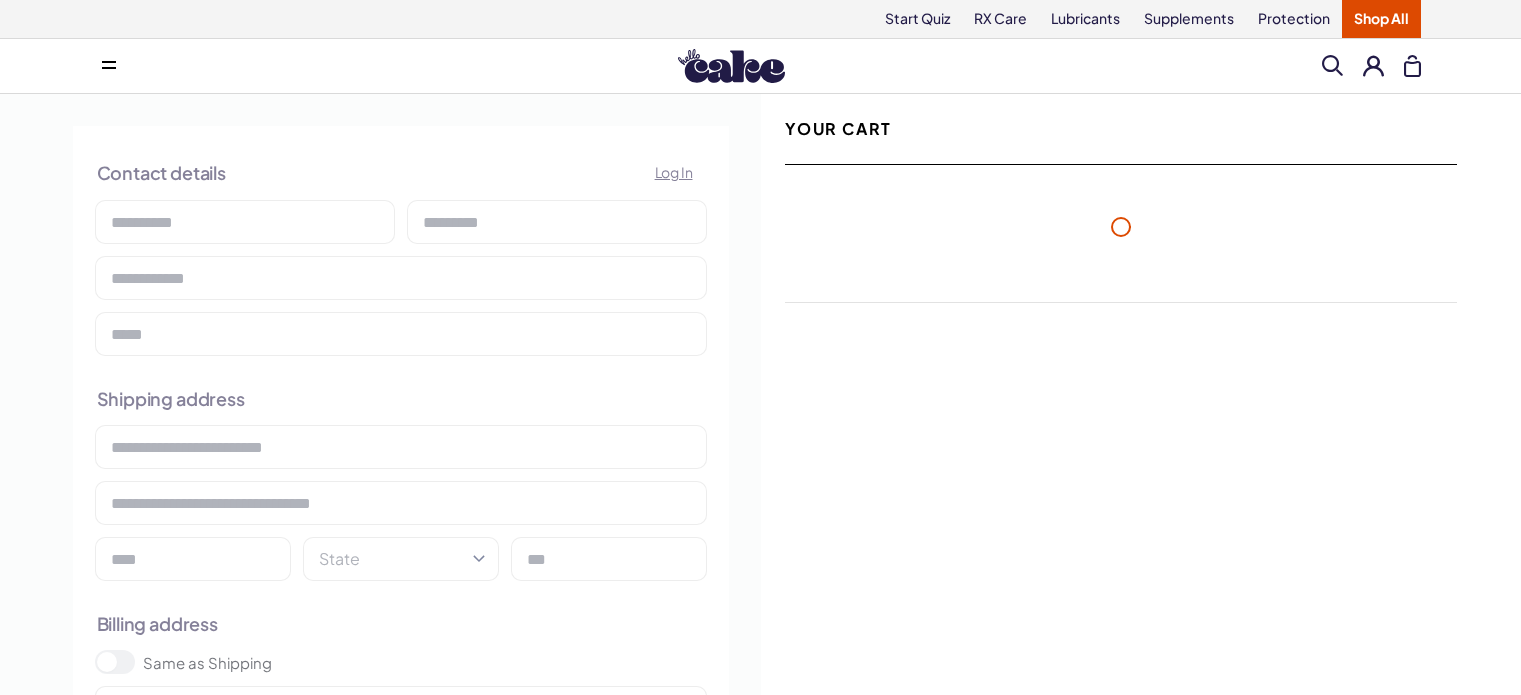 scroll, scrollTop: 0, scrollLeft: 0, axis: both 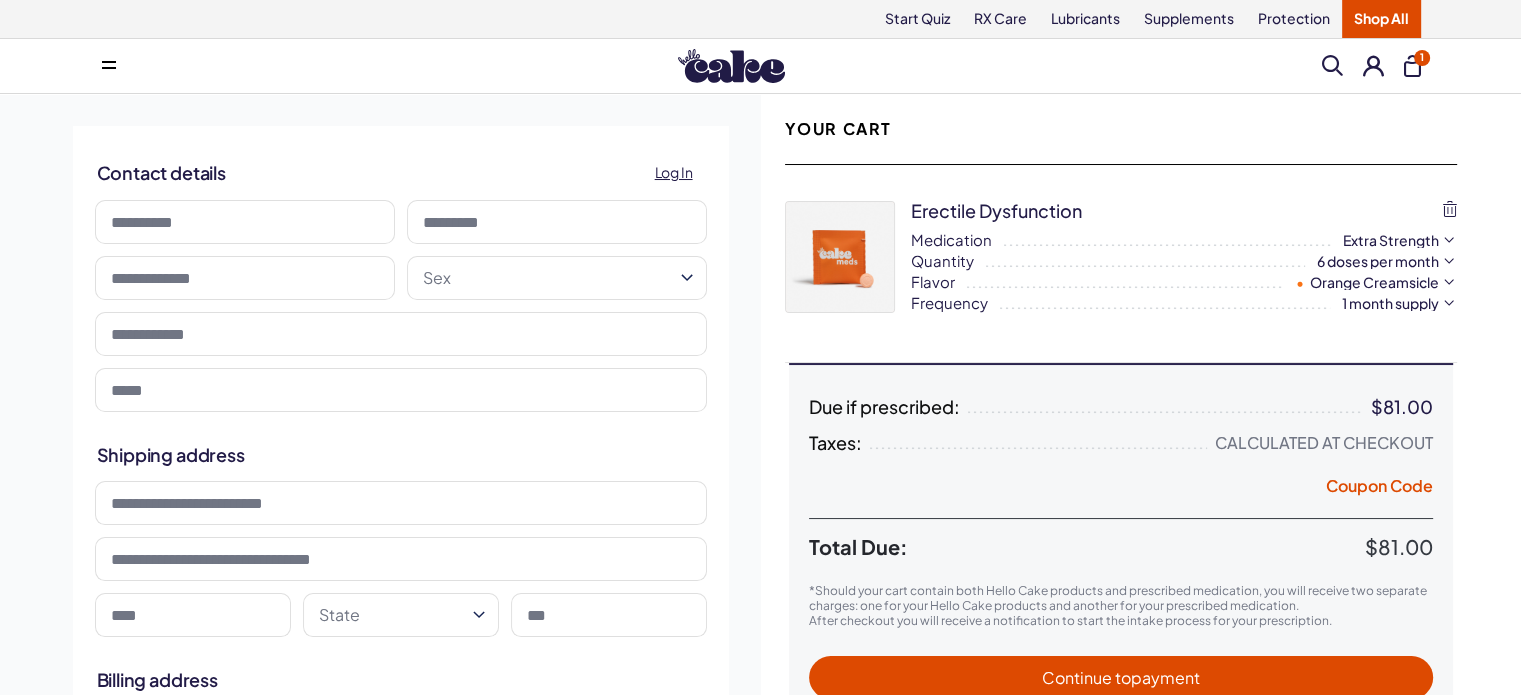click at bounding box center [245, 222] 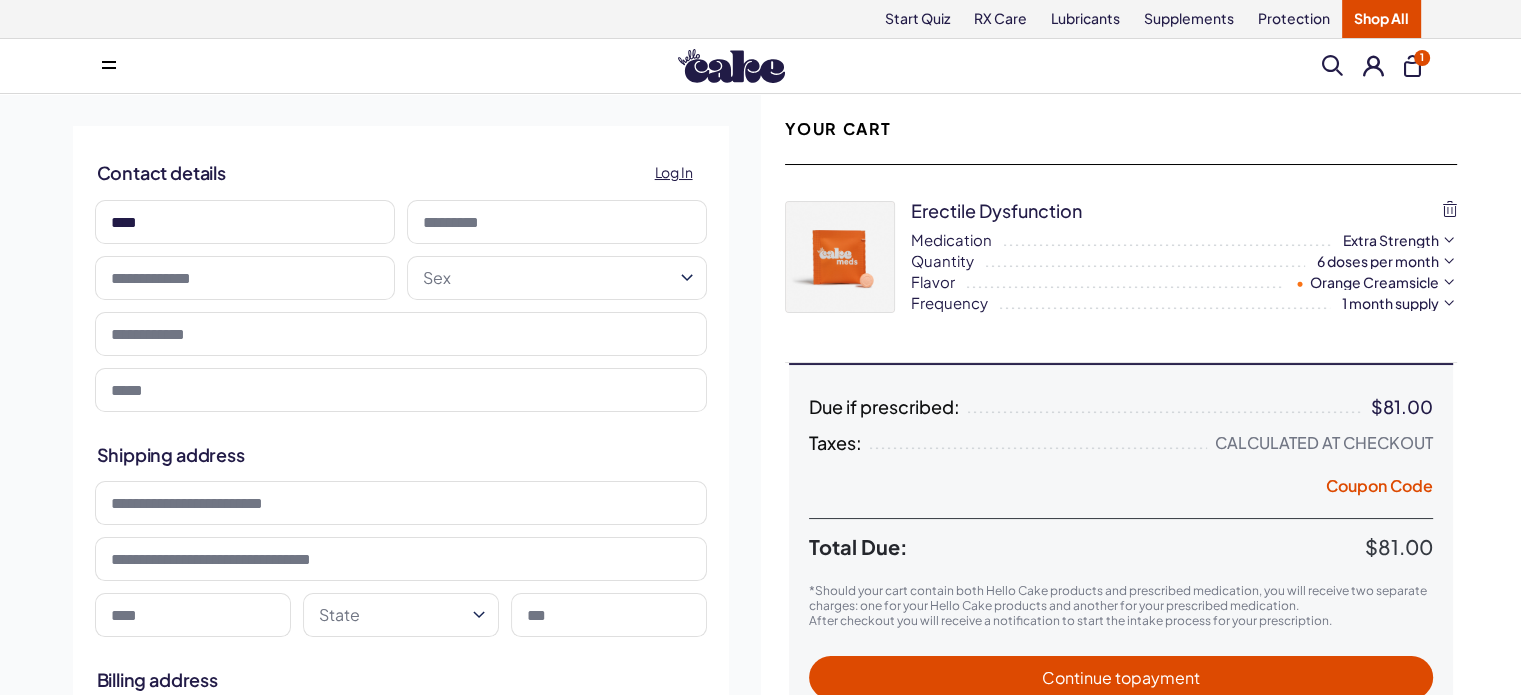 type on "******" 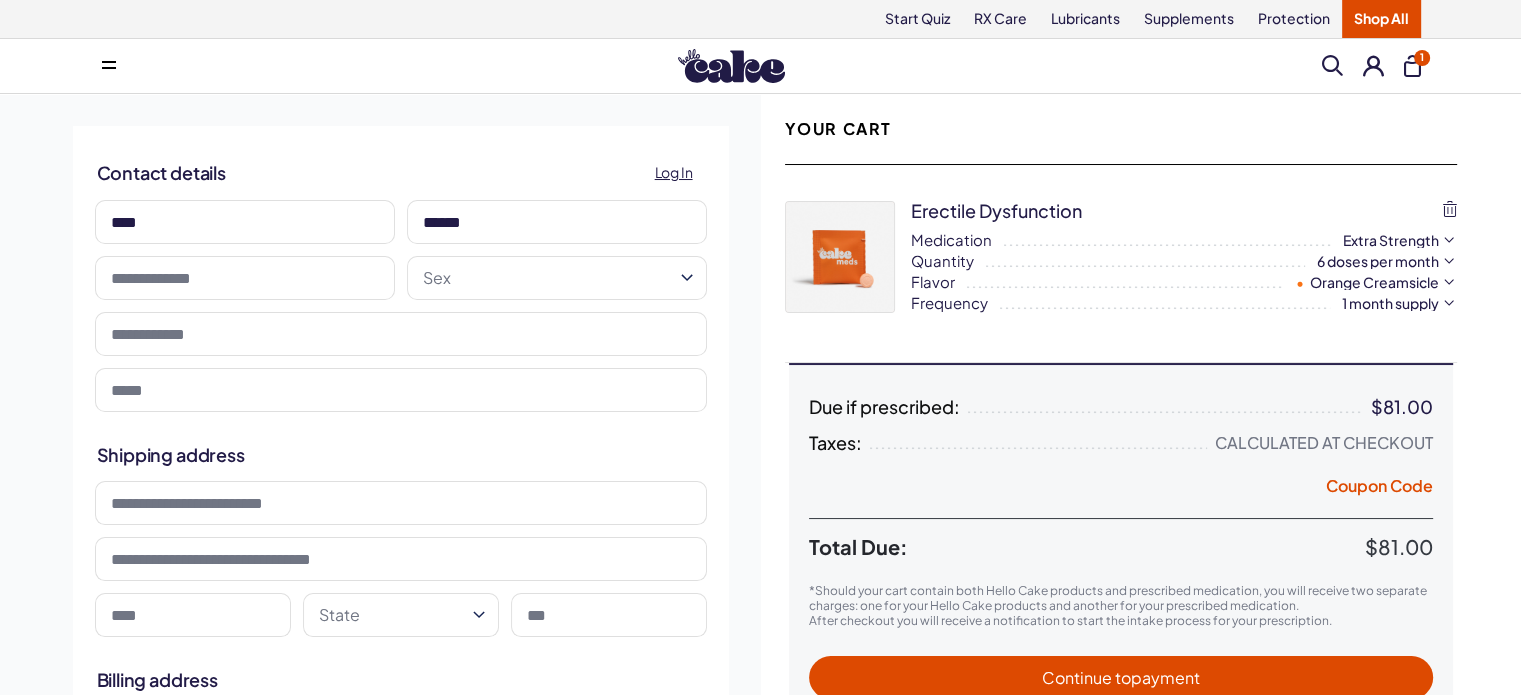 type on "**********" 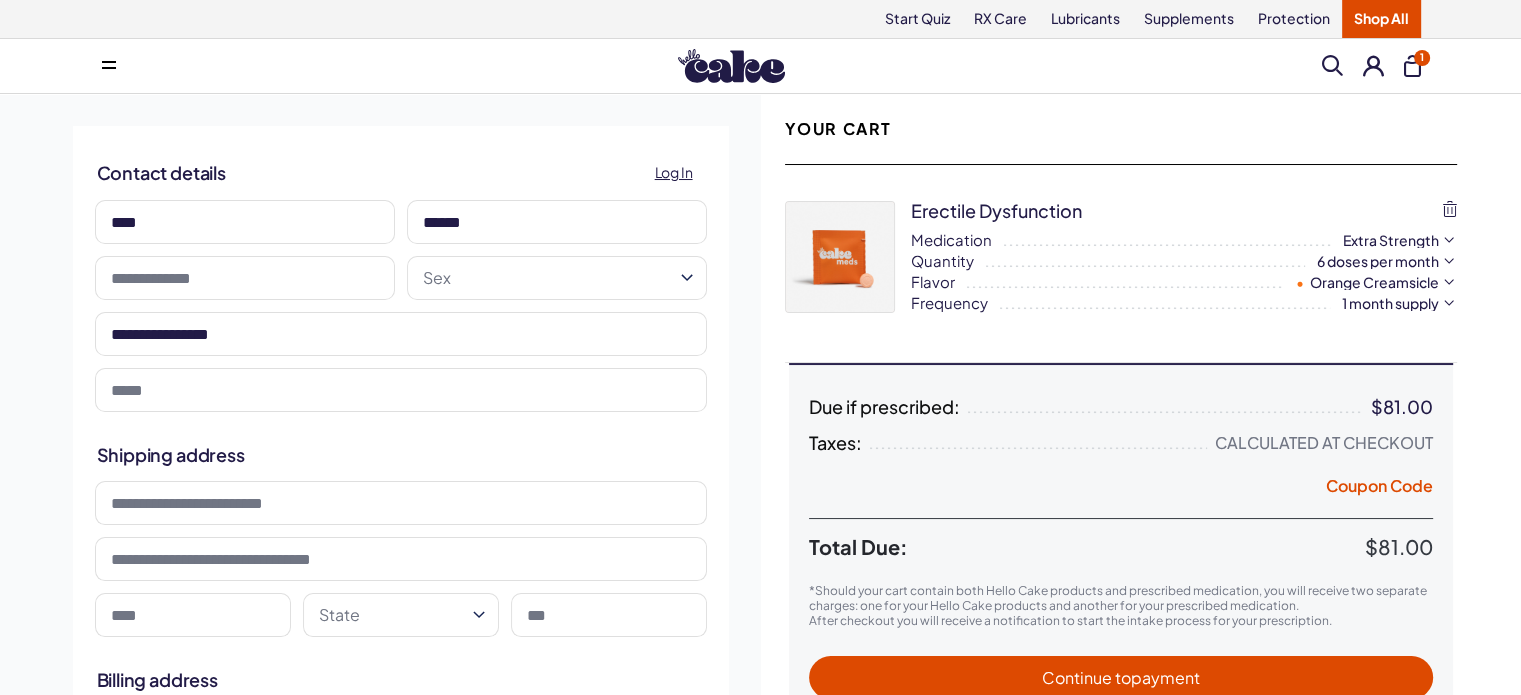 type on "**********" 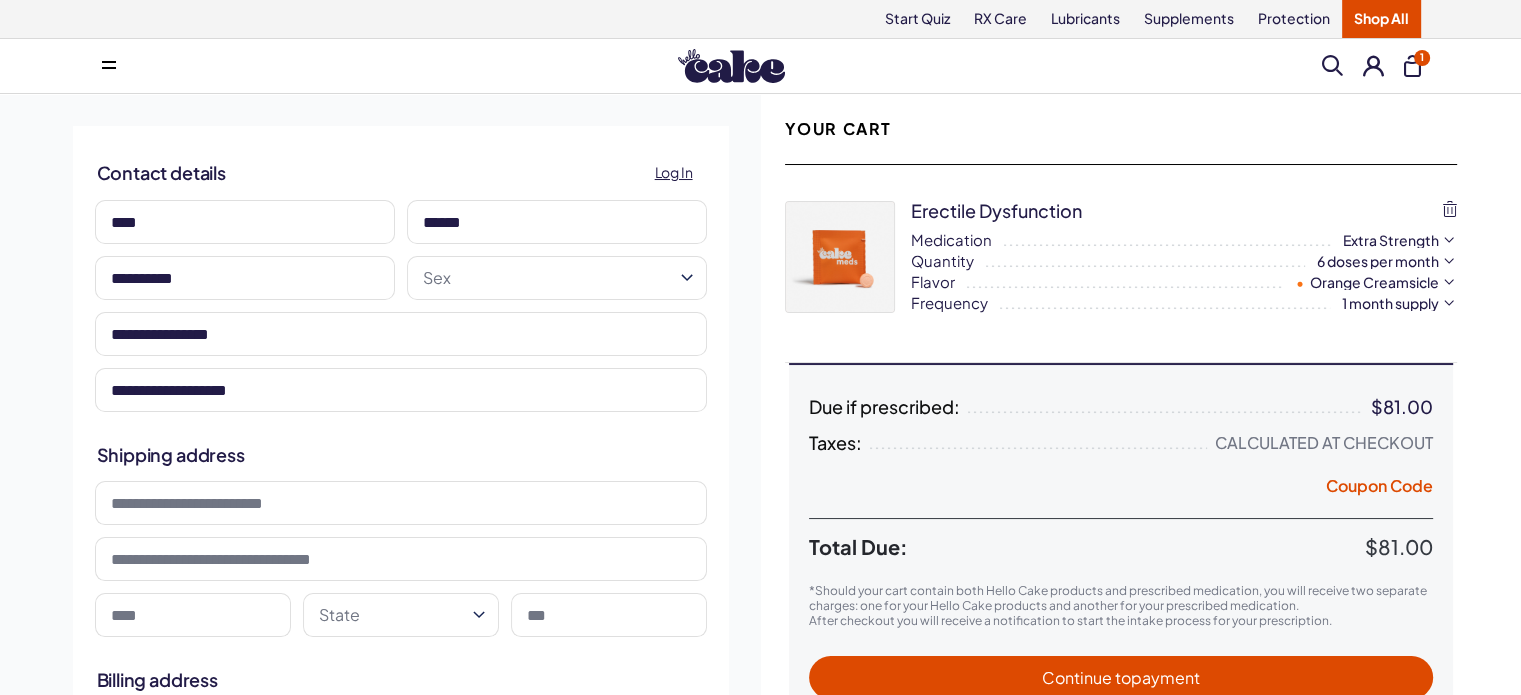 click on "**********" at bounding box center (245, 278) 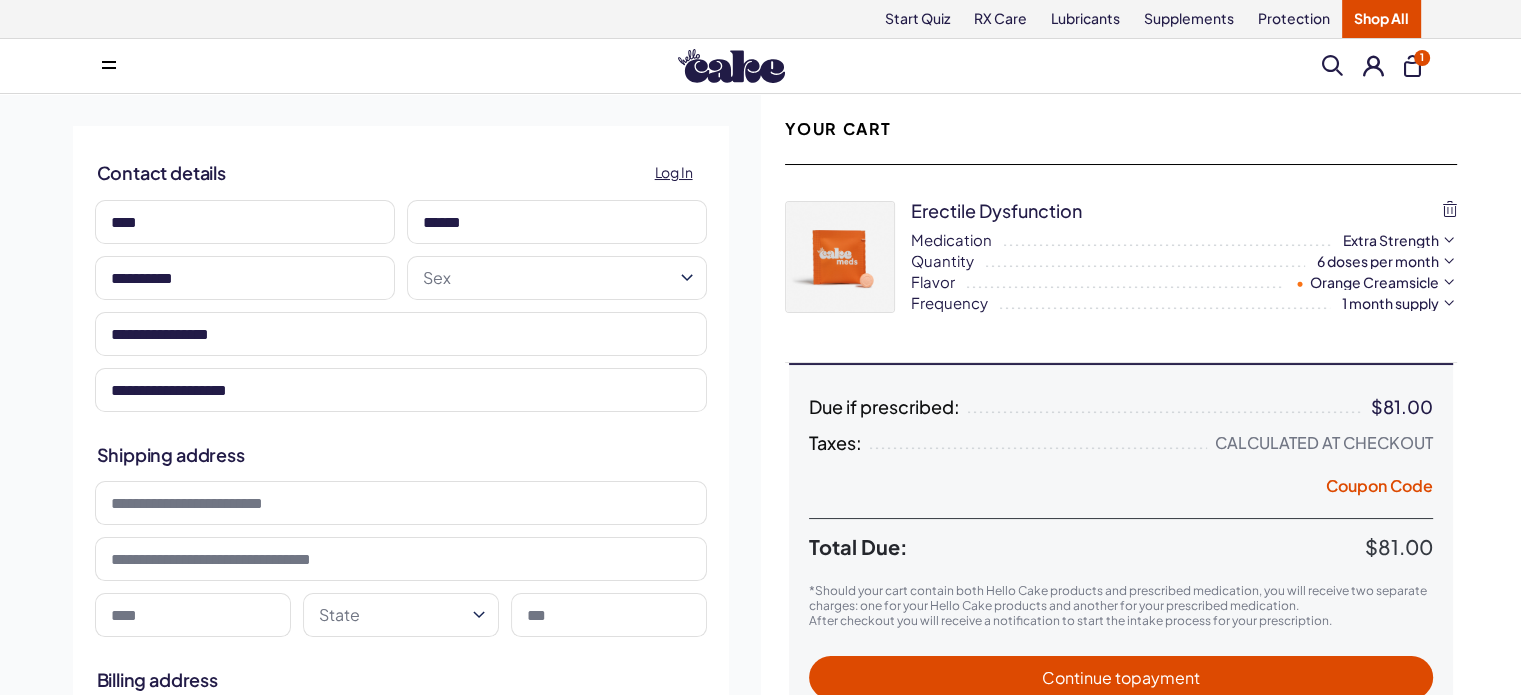 type 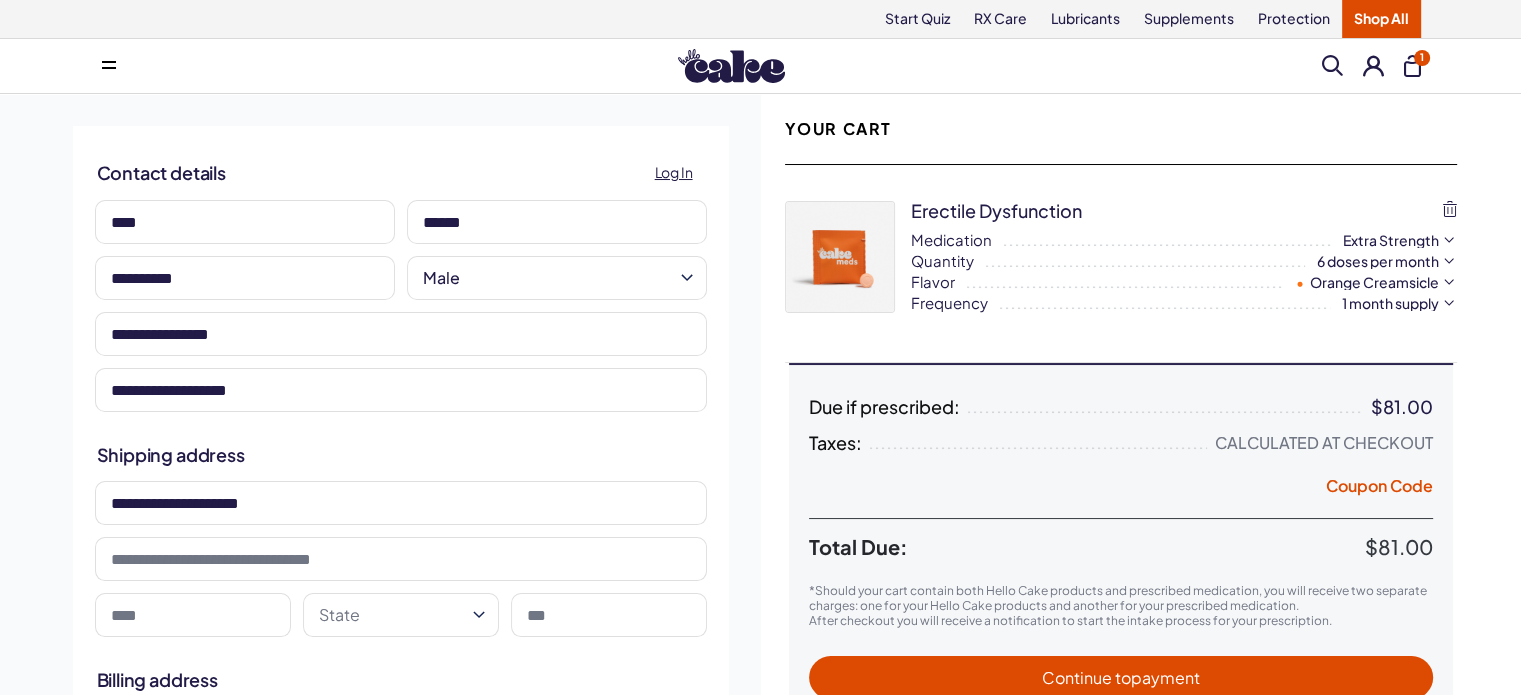 type on "**********" 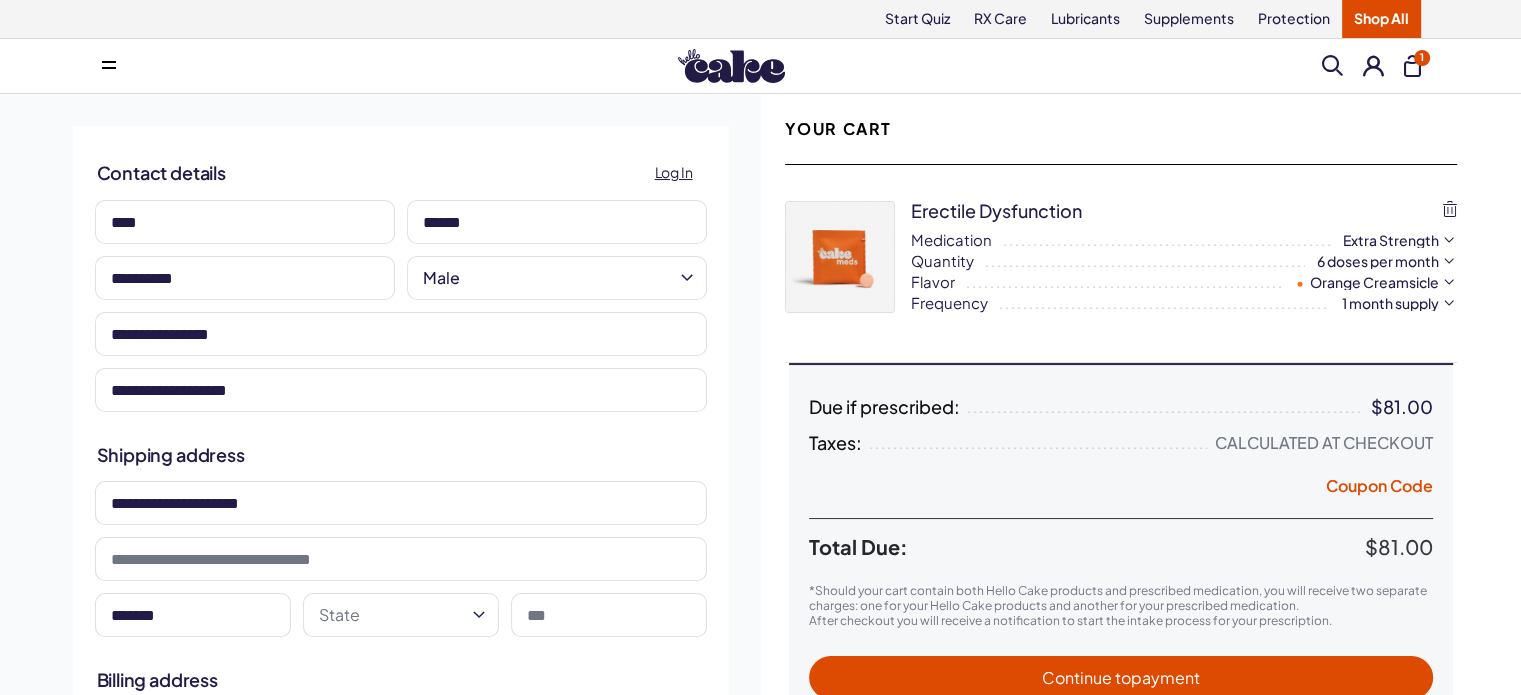 type on "*******" 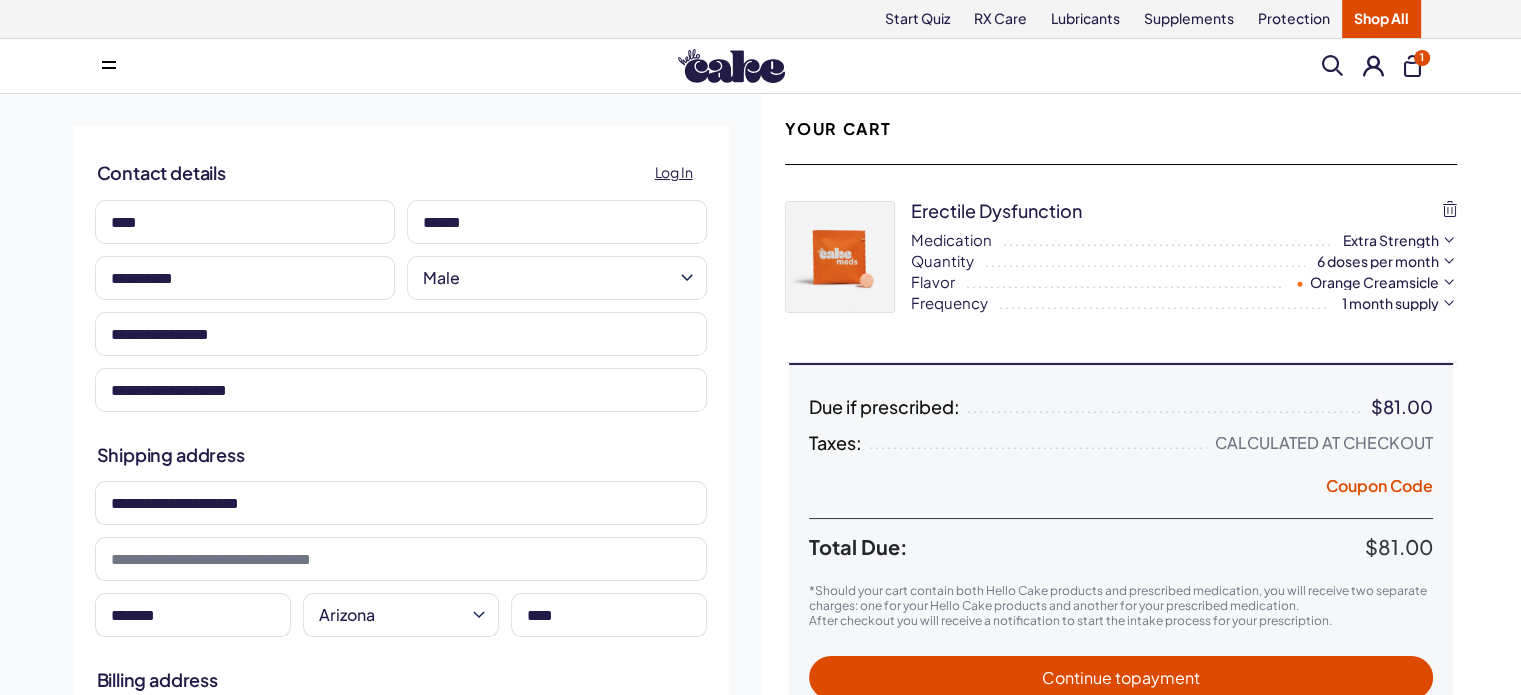 scroll, scrollTop: 416, scrollLeft: 0, axis: vertical 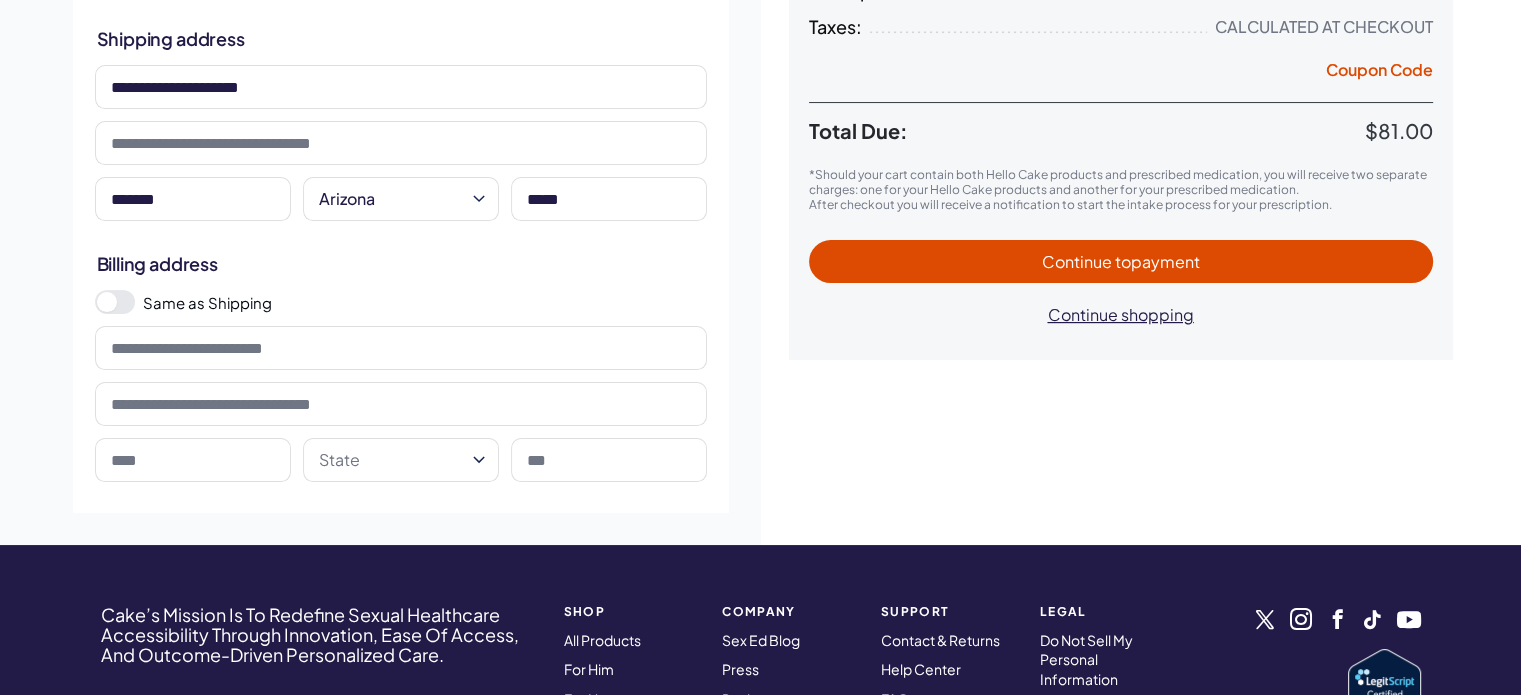 type on "*****" 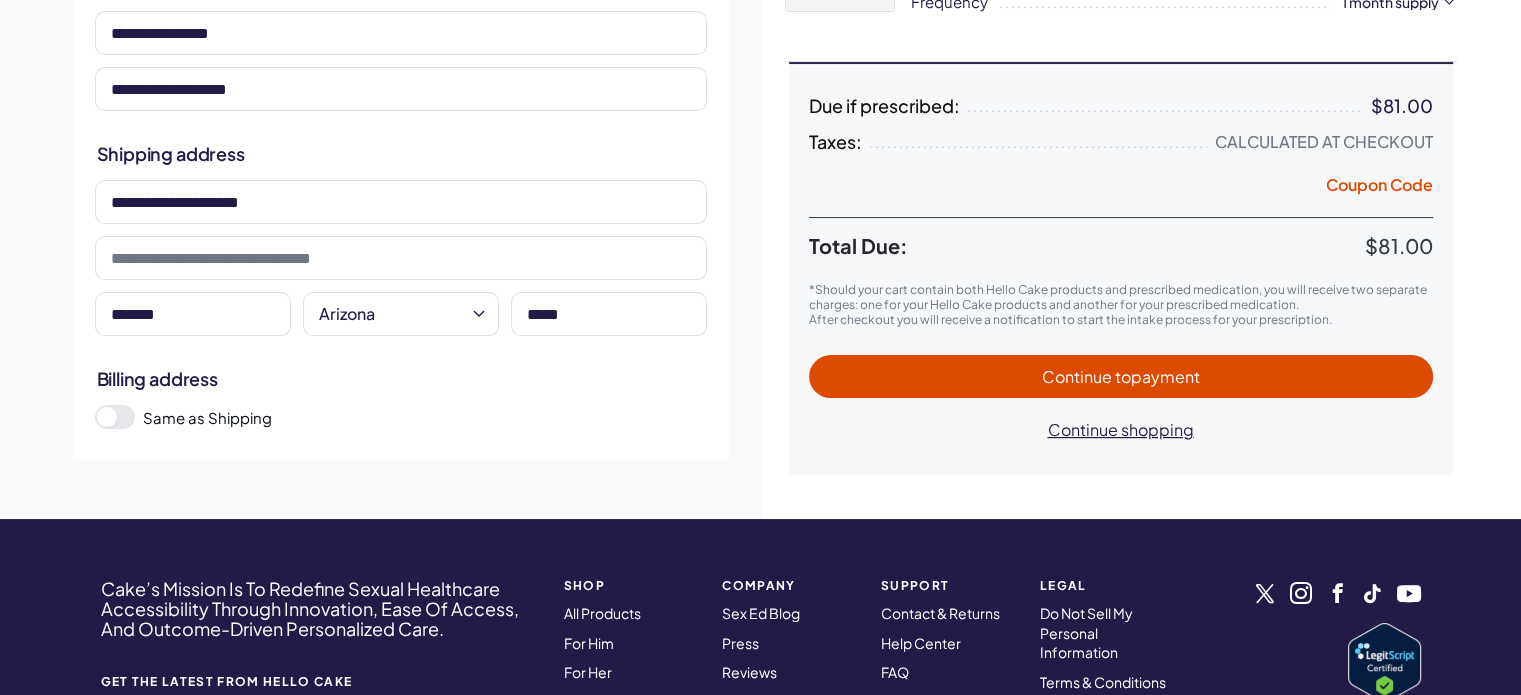 scroll, scrollTop: 116, scrollLeft: 0, axis: vertical 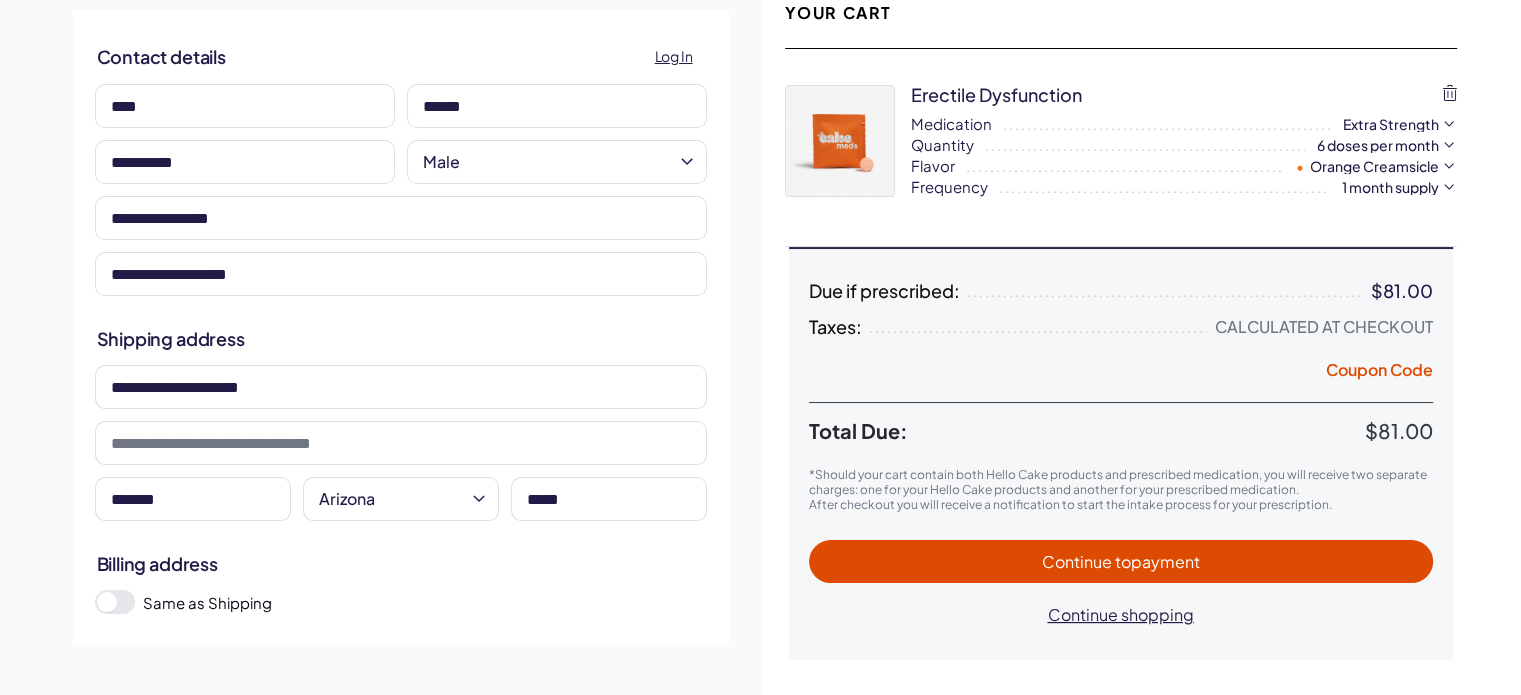 click on "to  payment" at bounding box center [1157, 561] 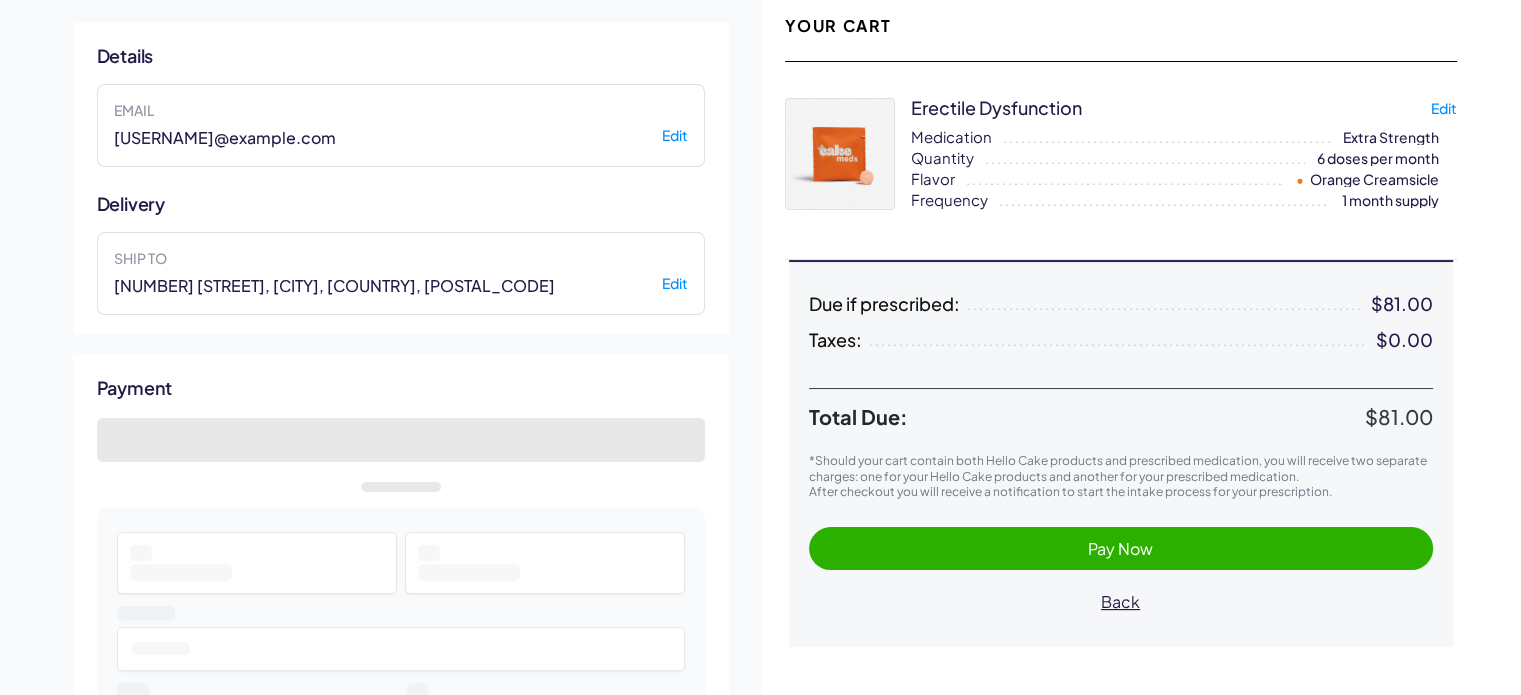 scroll, scrollTop: 200, scrollLeft: 0, axis: vertical 